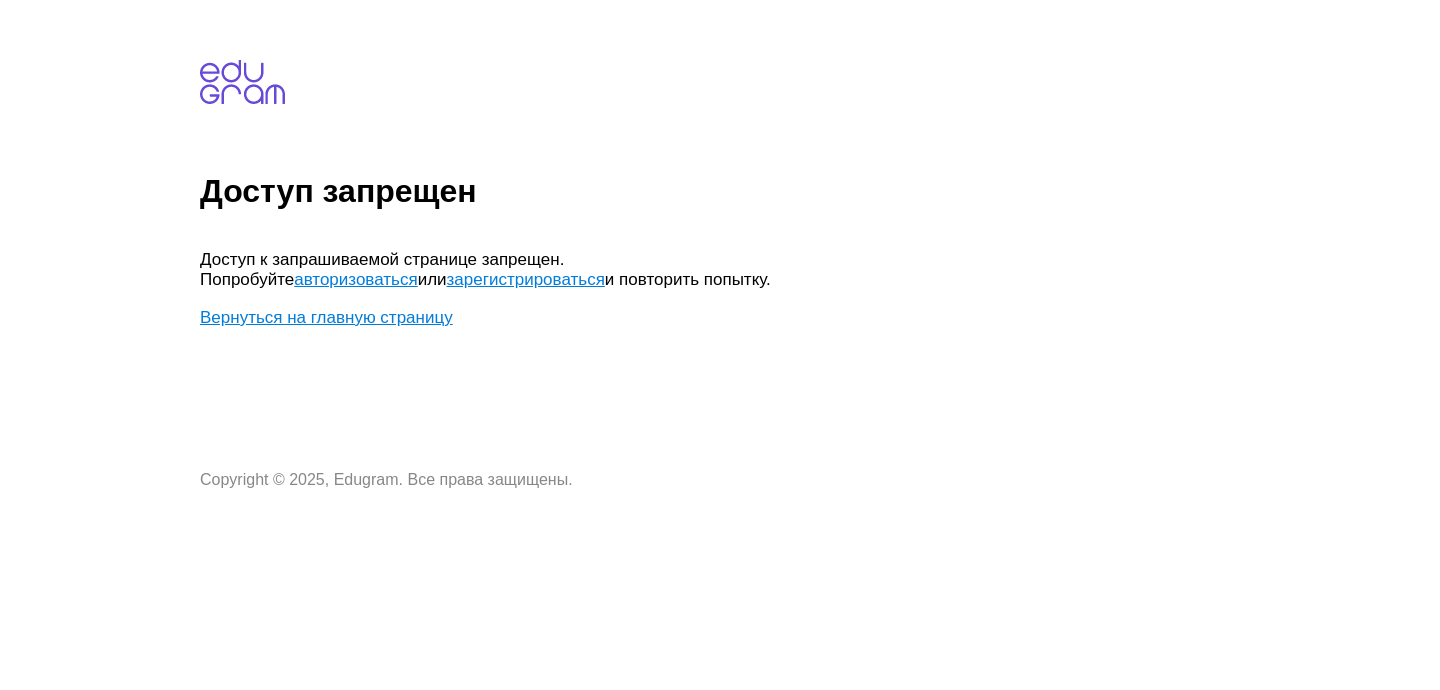 scroll, scrollTop: 0, scrollLeft: 0, axis: both 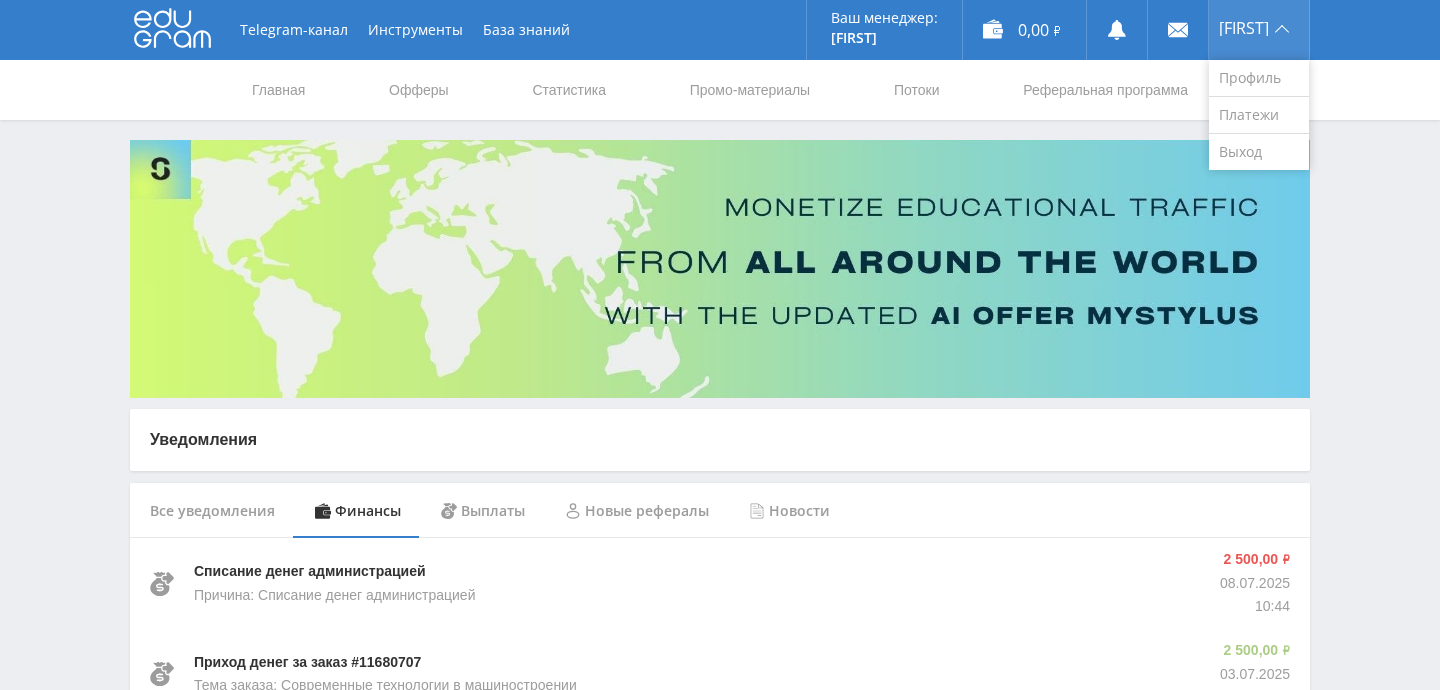 click on "Виктор" at bounding box center [1259, 30] 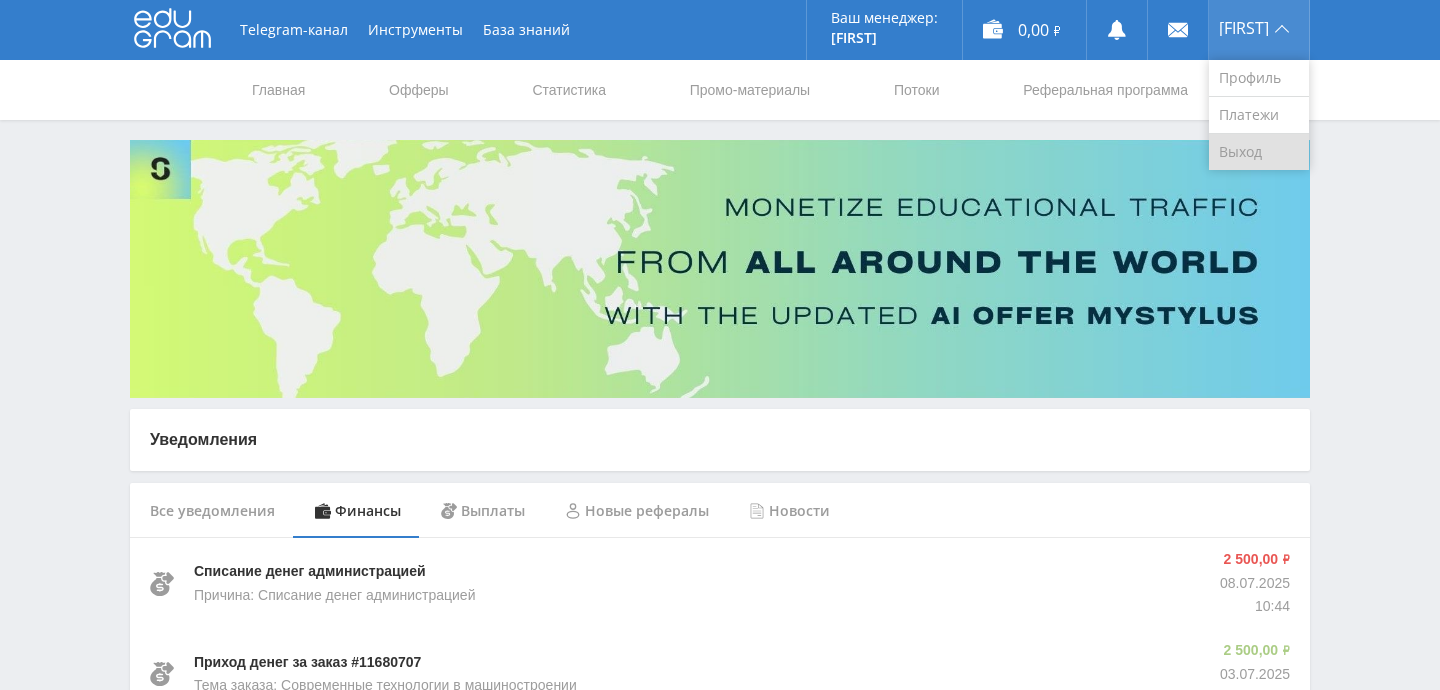 click on "Выход" at bounding box center (1259, 152) 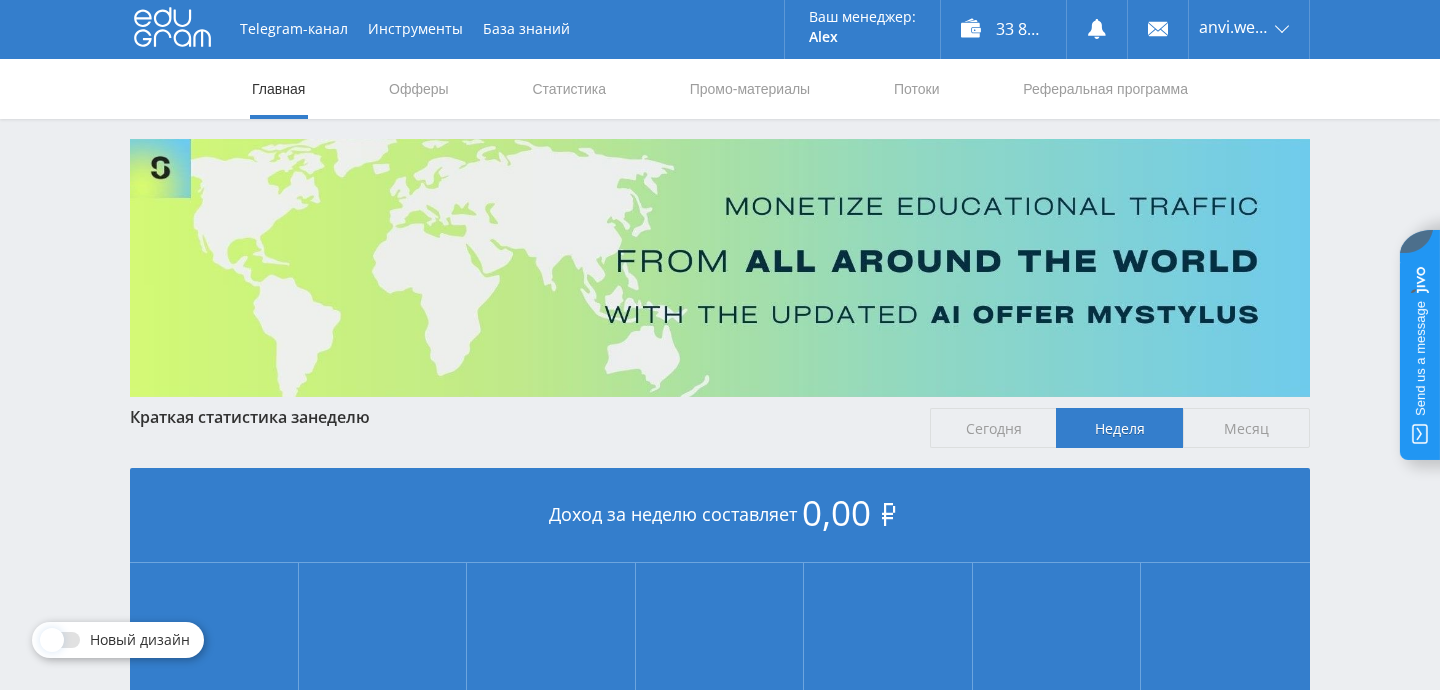 scroll, scrollTop: 0, scrollLeft: 0, axis: both 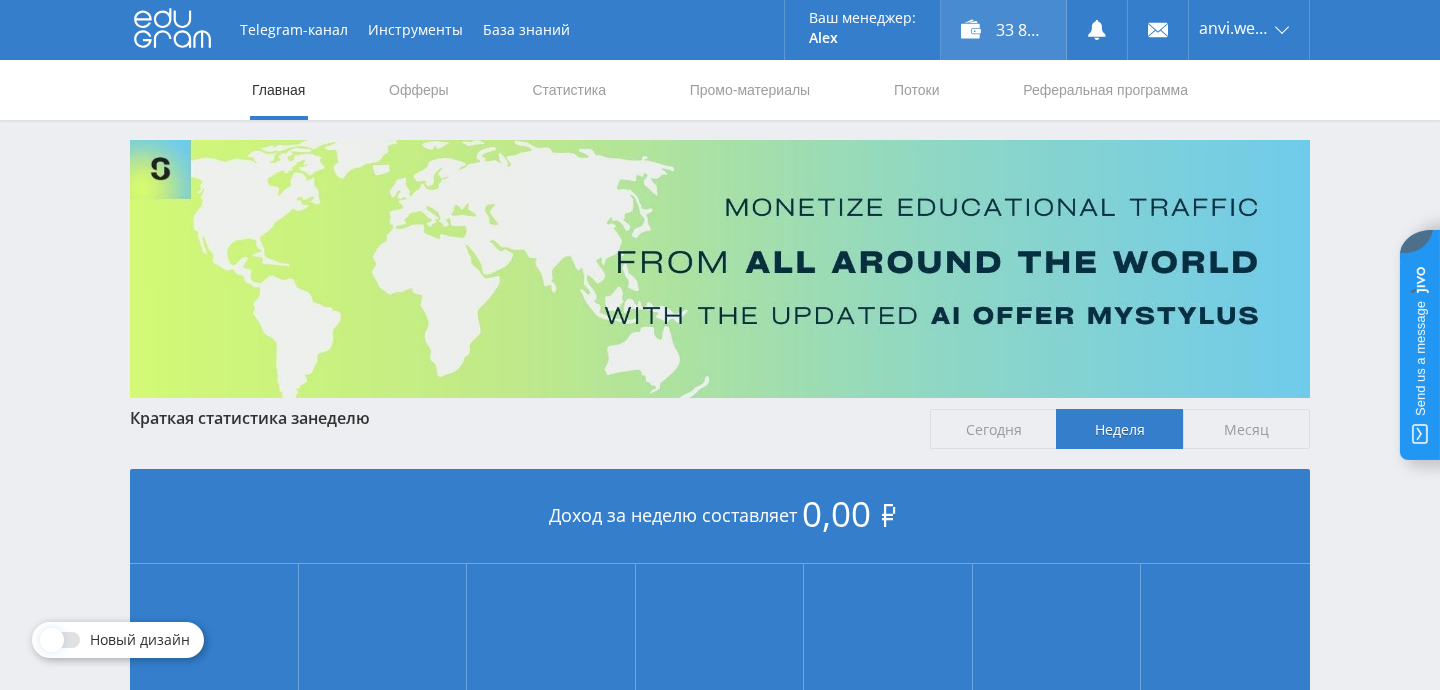 click on "33 831,00 ₽" at bounding box center [1003, 30] 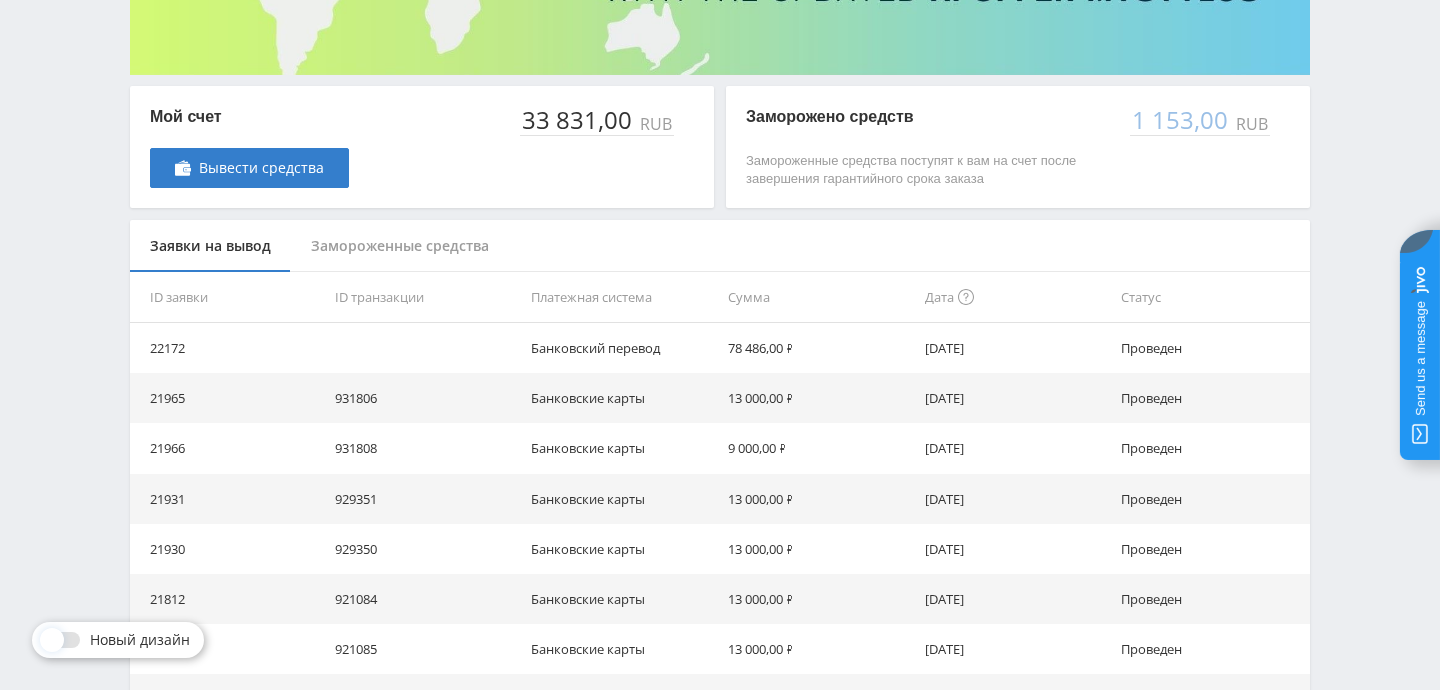 scroll, scrollTop: 0, scrollLeft: 0, axis: both 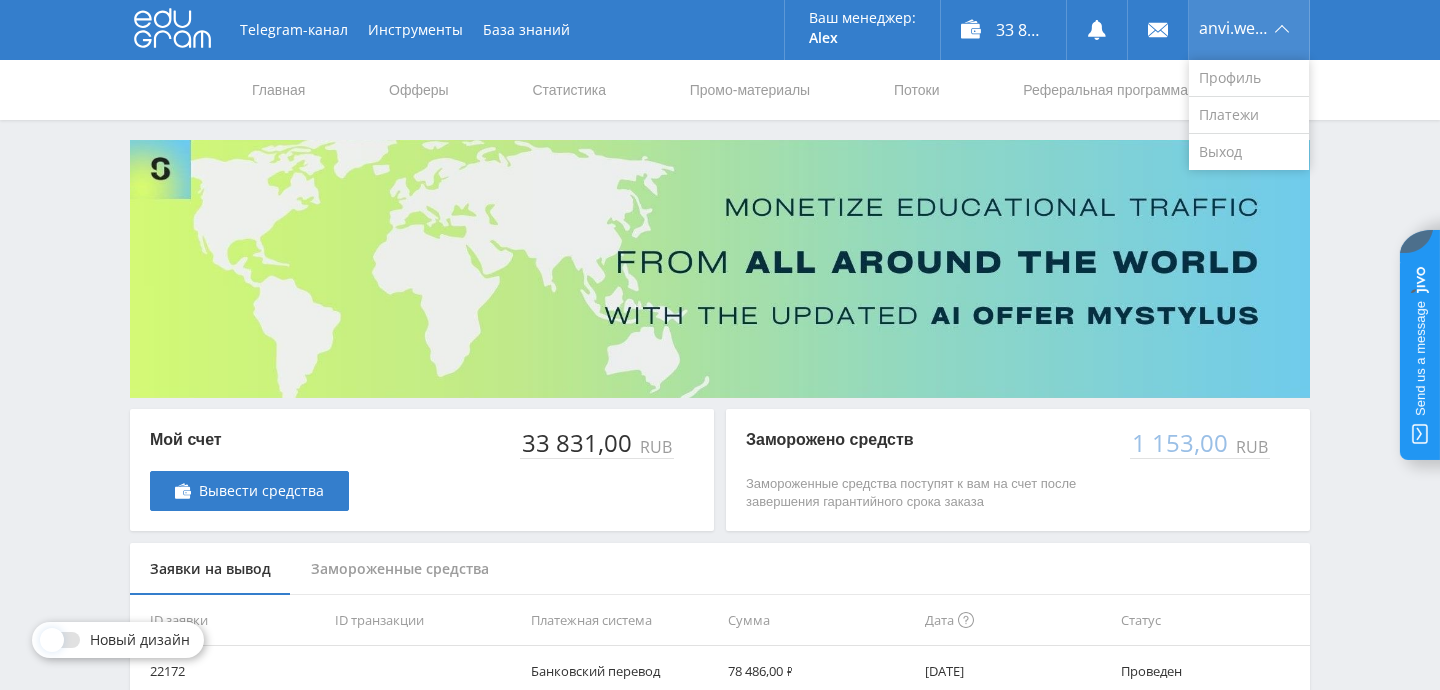 click on "anvi.webprojects57" at bounding box center [1249, 30] 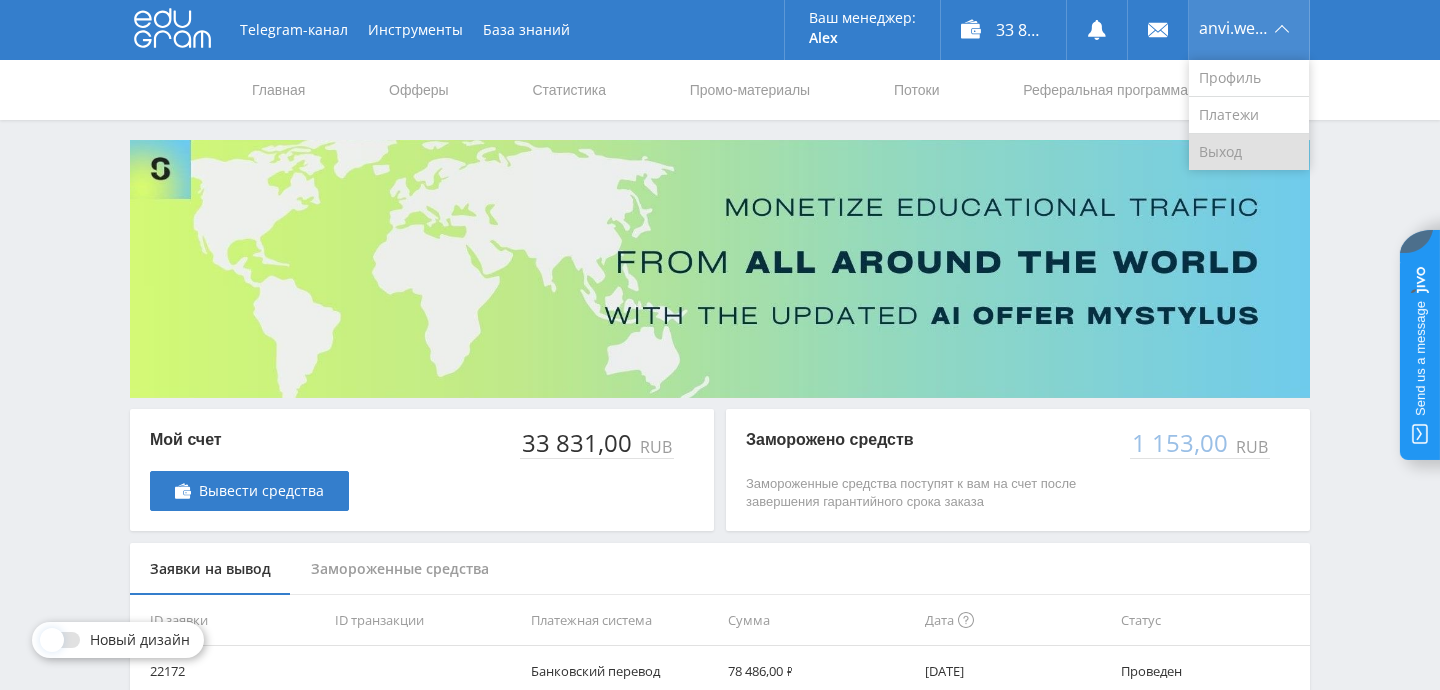 click on "Выход" at bounding box center (1249, 152) 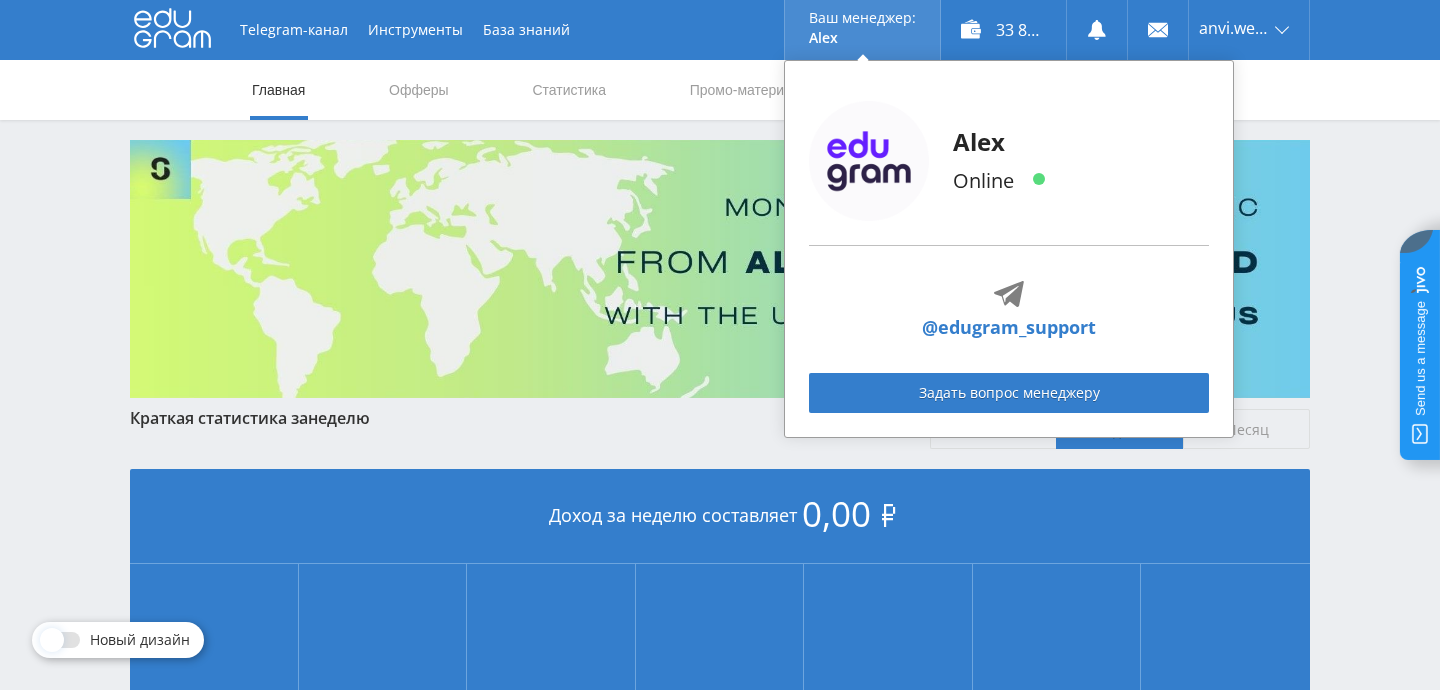 scroll, scrollTop: 0, scrollLeft: 0, axis: both 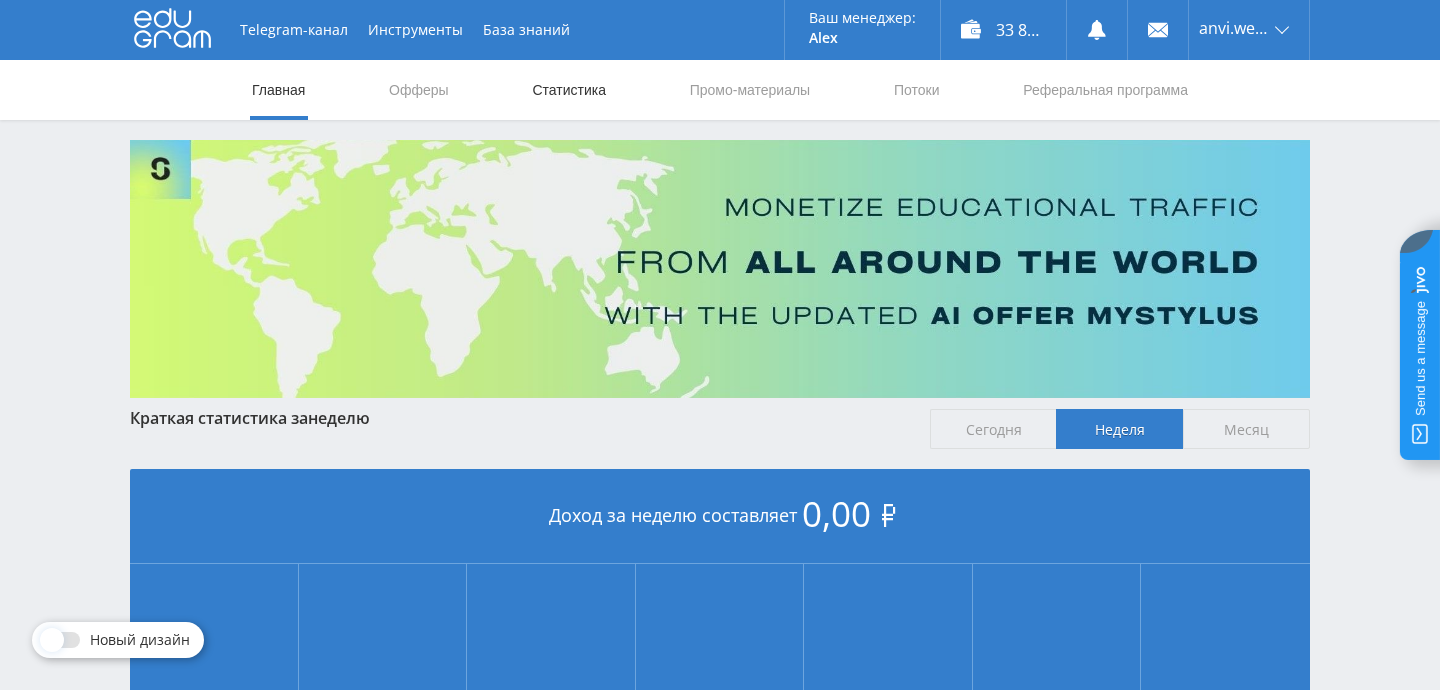click on "Статистика" at bounding box center (569, 90) 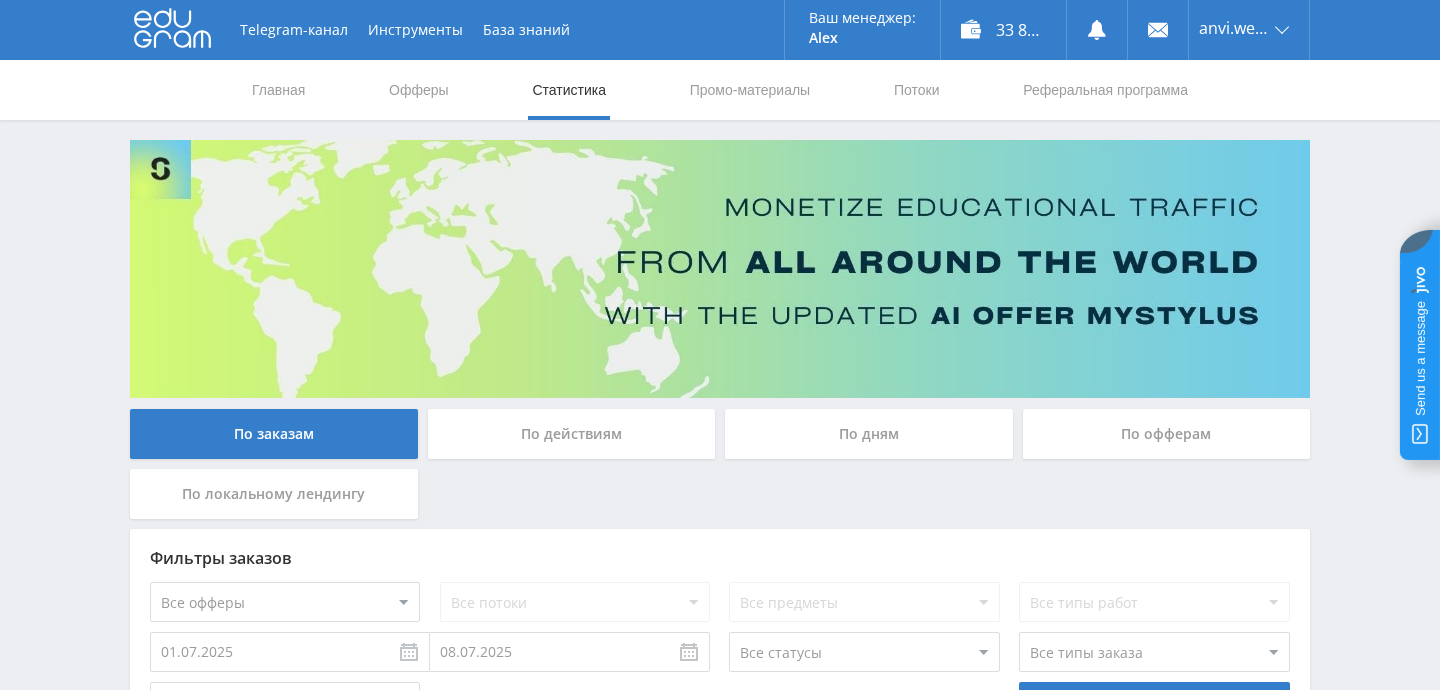 scroll, scrollTop: 162, scrollLeft: 0, axis: vertical 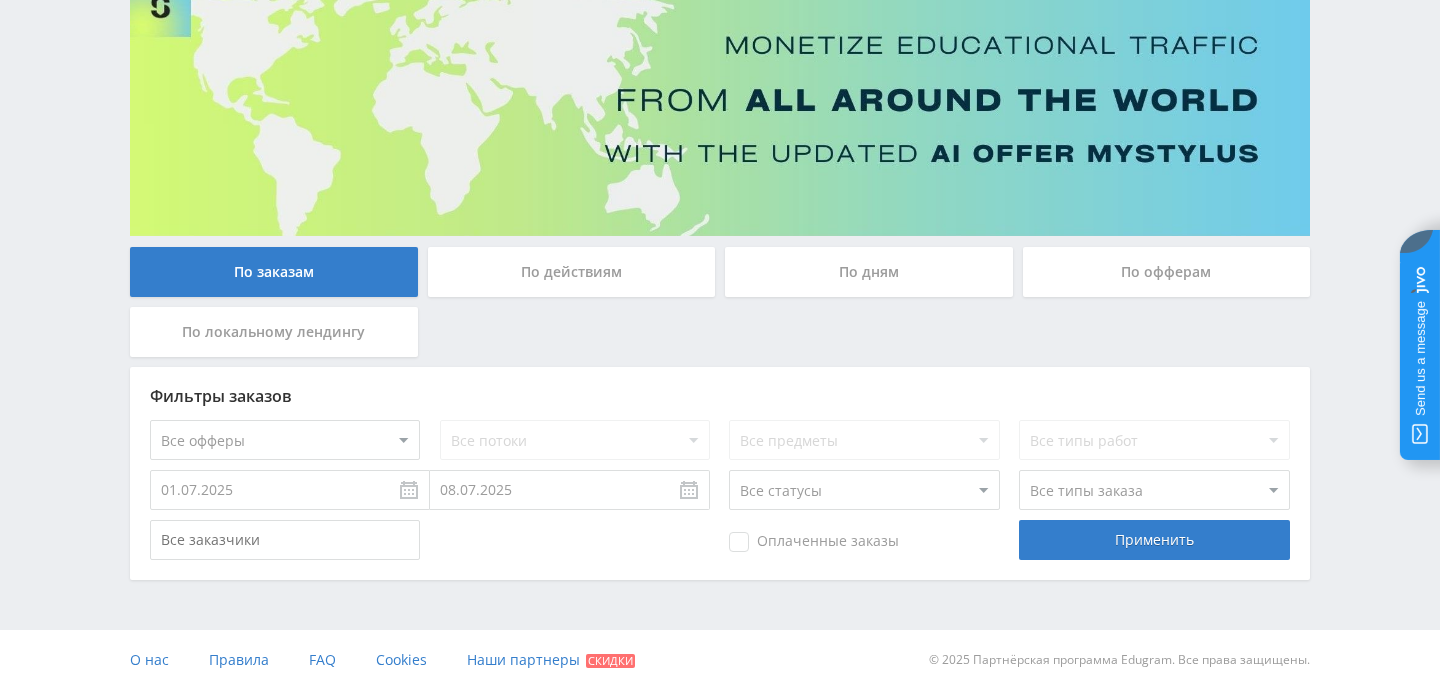 click on "По действиям" at bounding box center [274, 272] 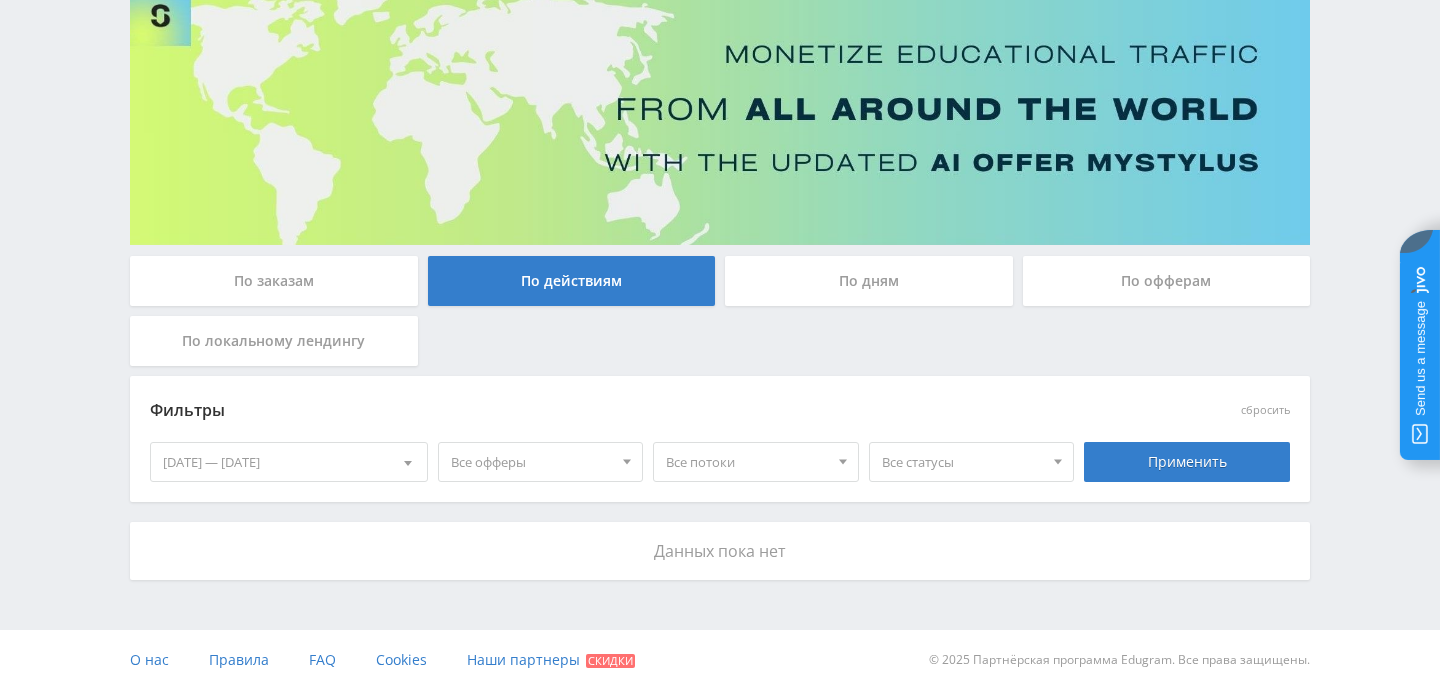 click on "По локальному лендингу" at bounding box center (274, 281) 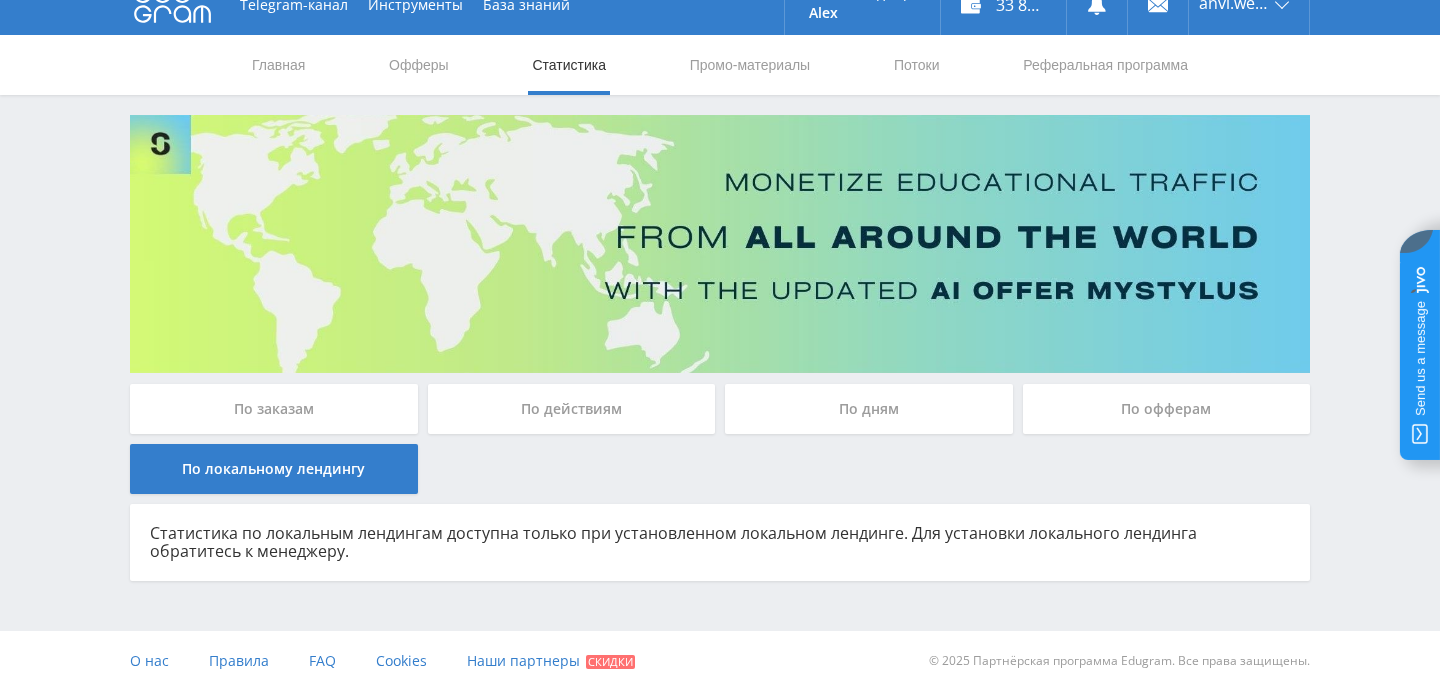 click on "По заказам" at bounding box center (274, 409) 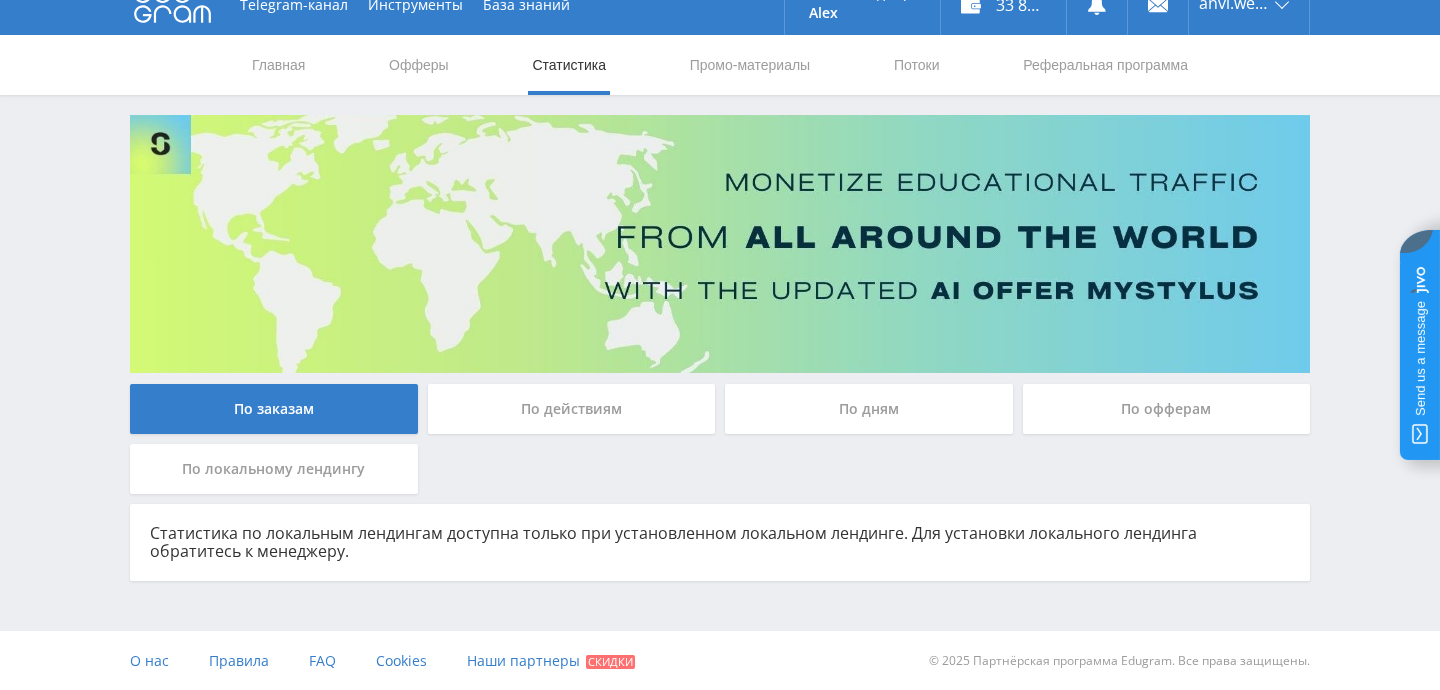 scroll, scrollTop: 162, scrollLeft: 0, axis: vertical 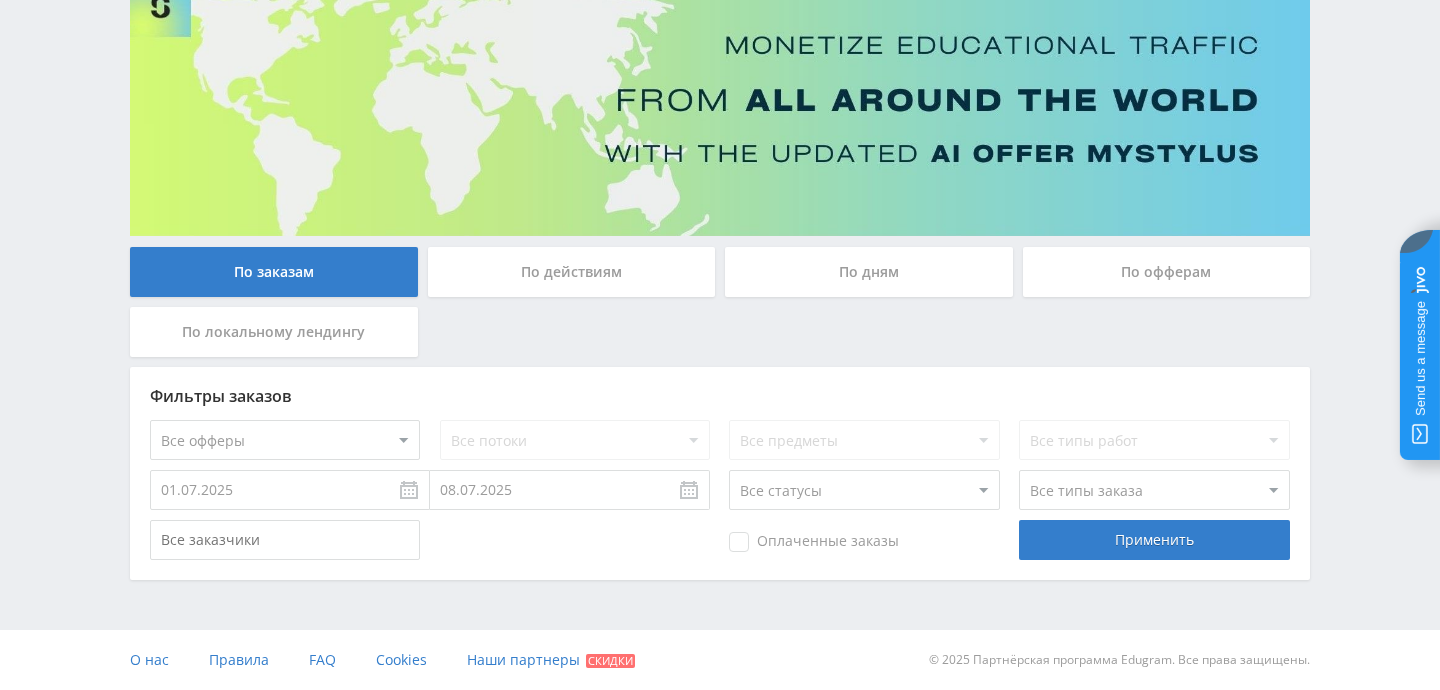 click on "По дням" at bounding box center (274, 272) 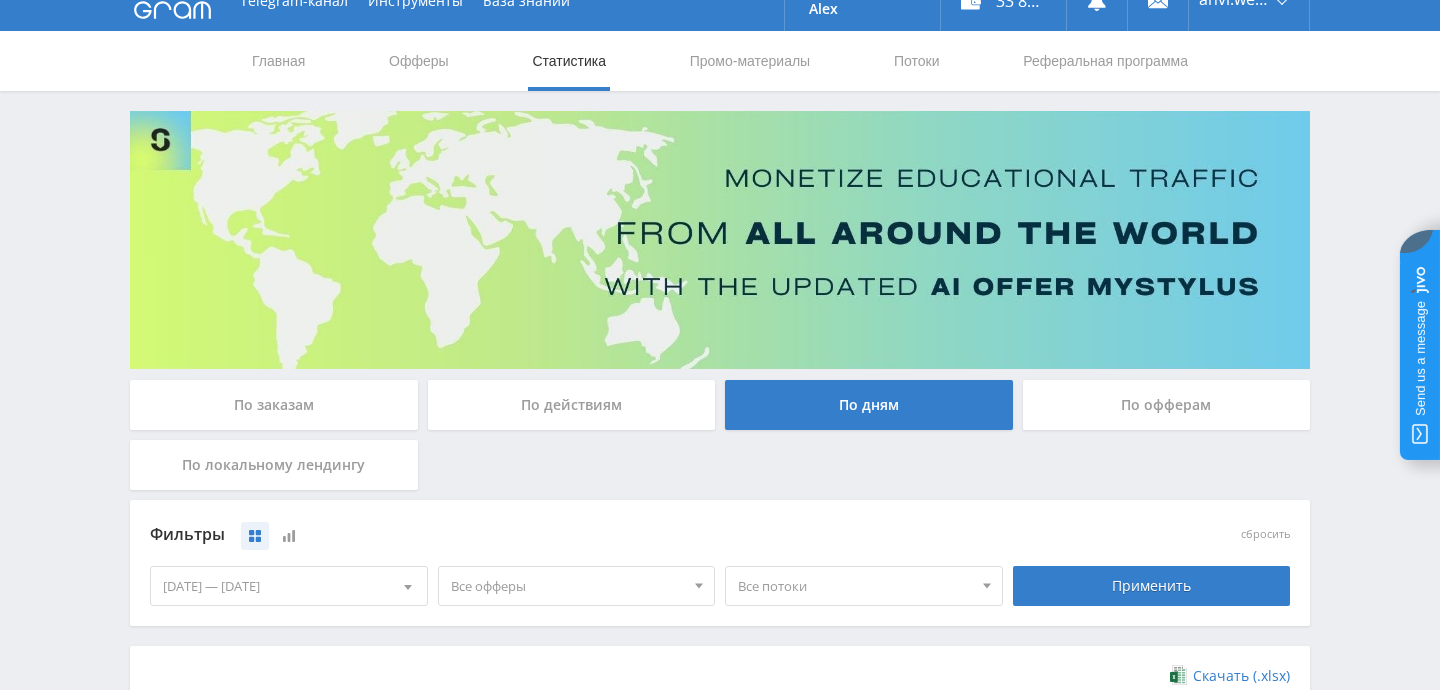 scroll, scrollTop: 0, scrollLeft: 0, axis: both 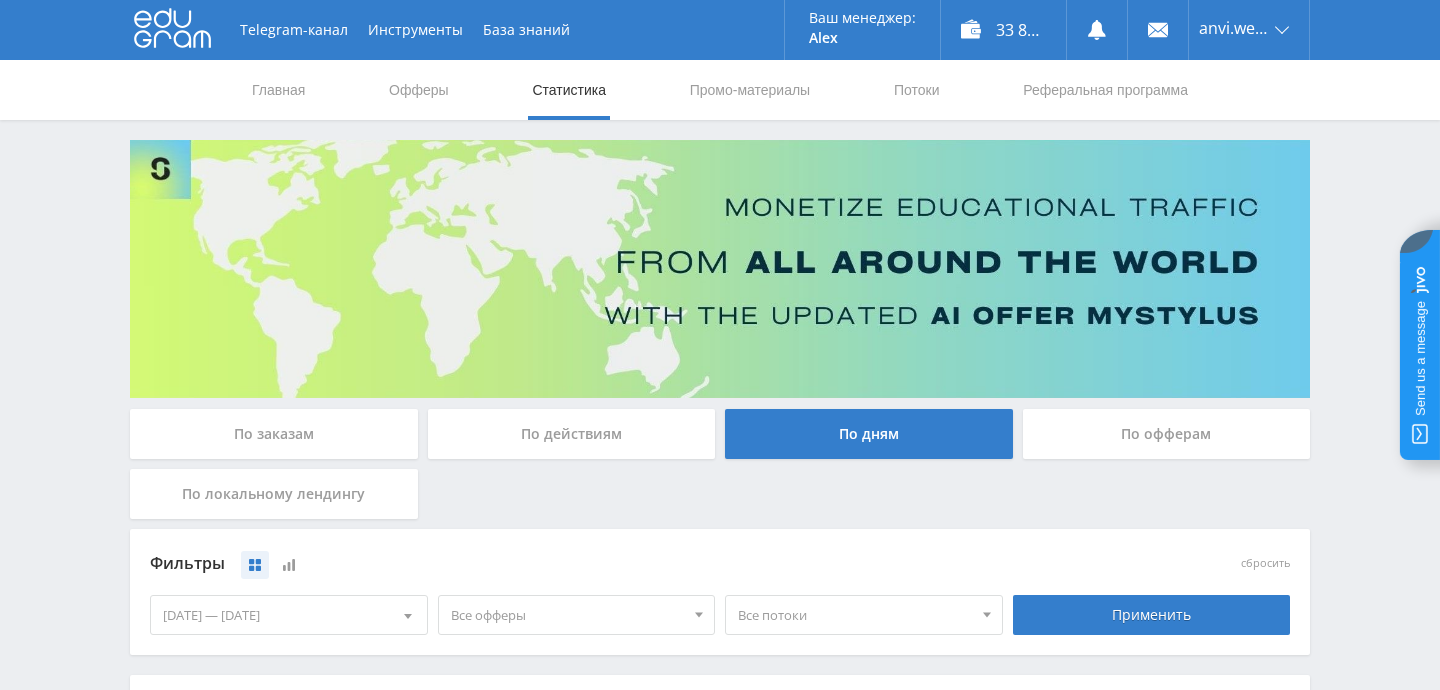 click on "По офферам" at bounding box center [274, 434] 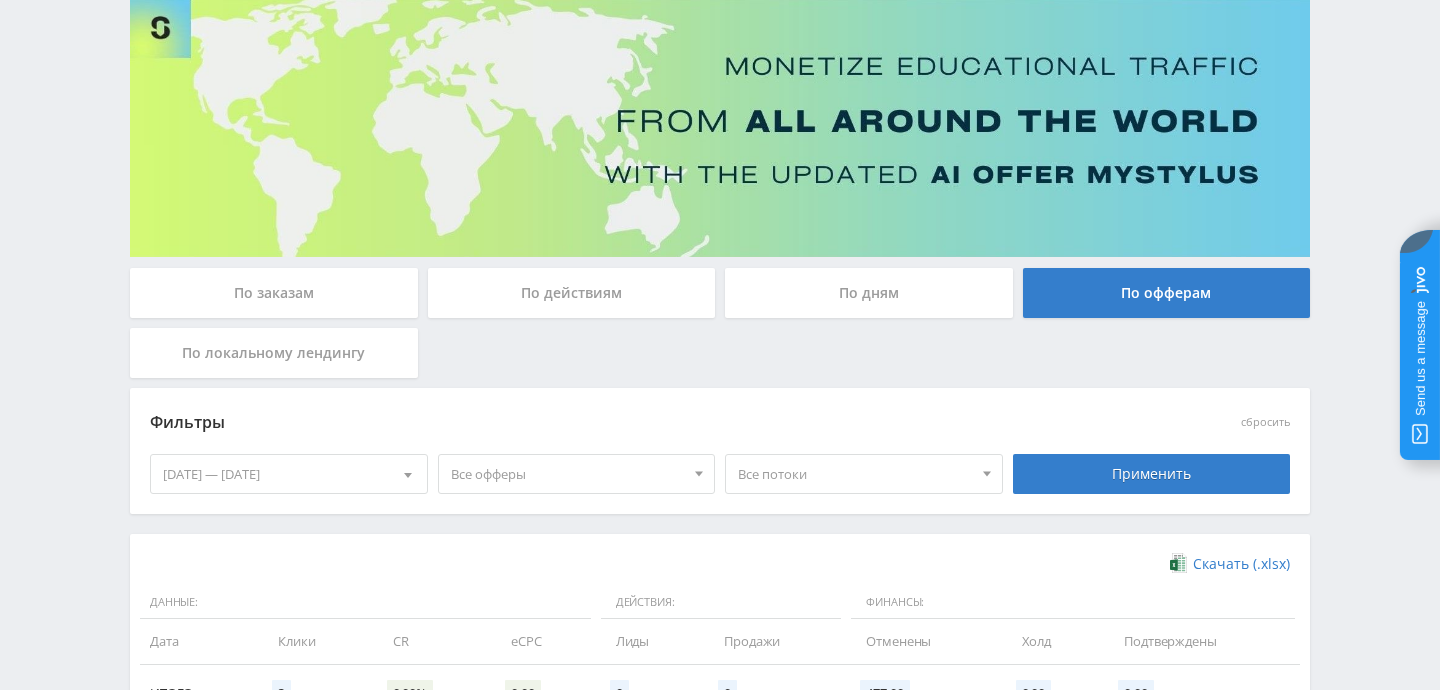 scroll, scrollTop: 149, scrollLeft: 0, axis: vertical 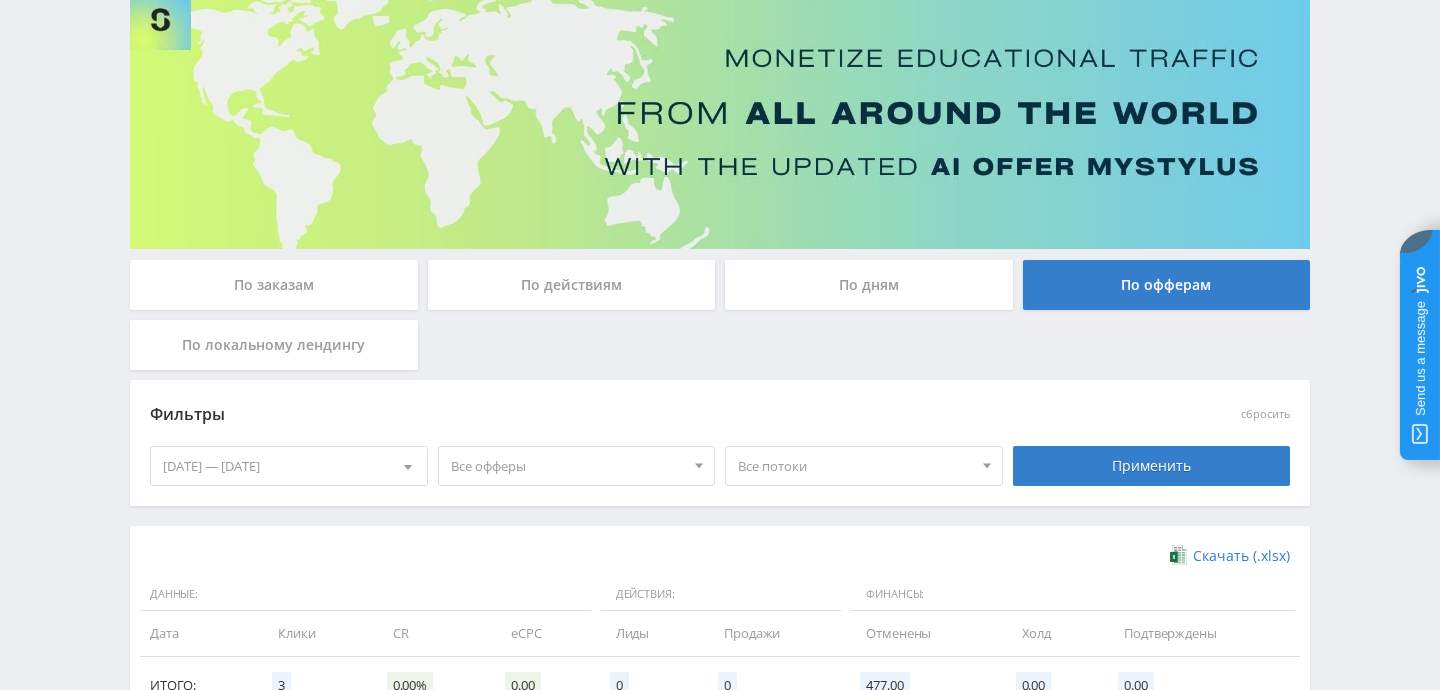 click on "02.07.2025 — 08.07.2025" at bounding box center [289, 466] 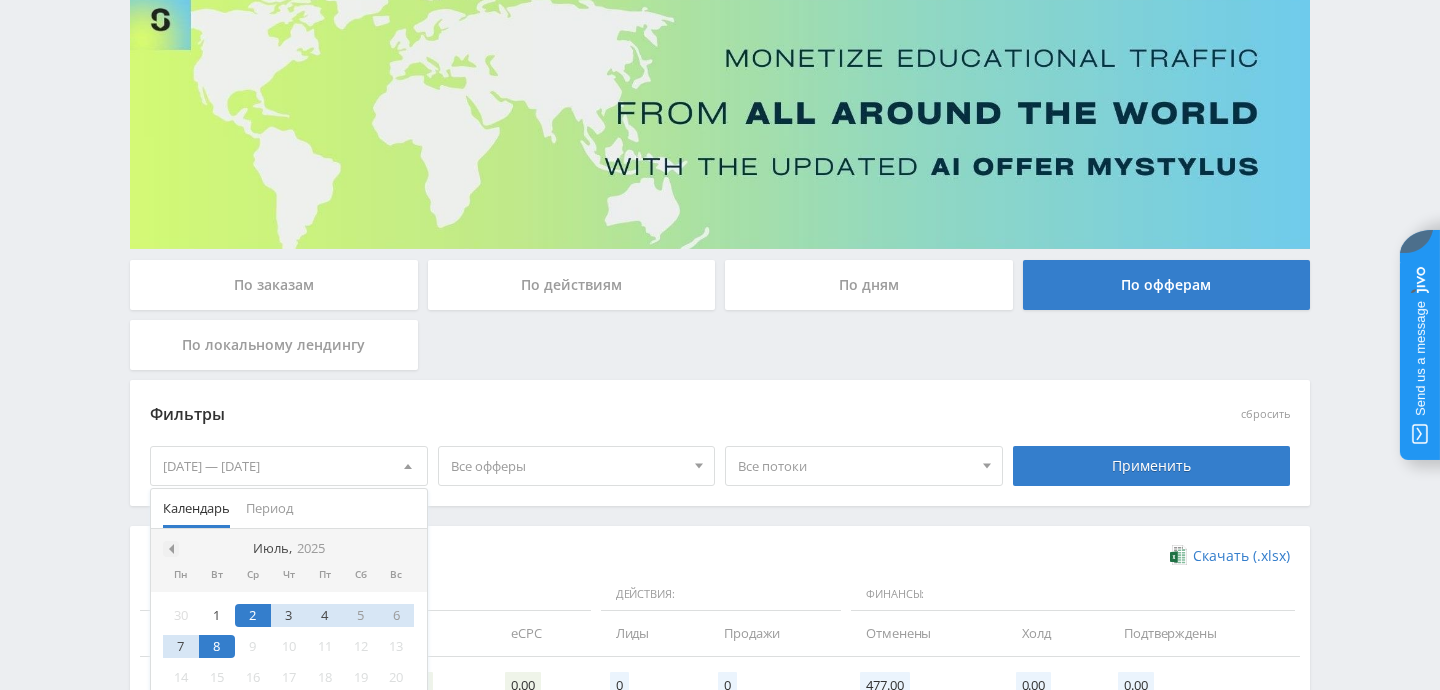click at bounding box center [171, 549] 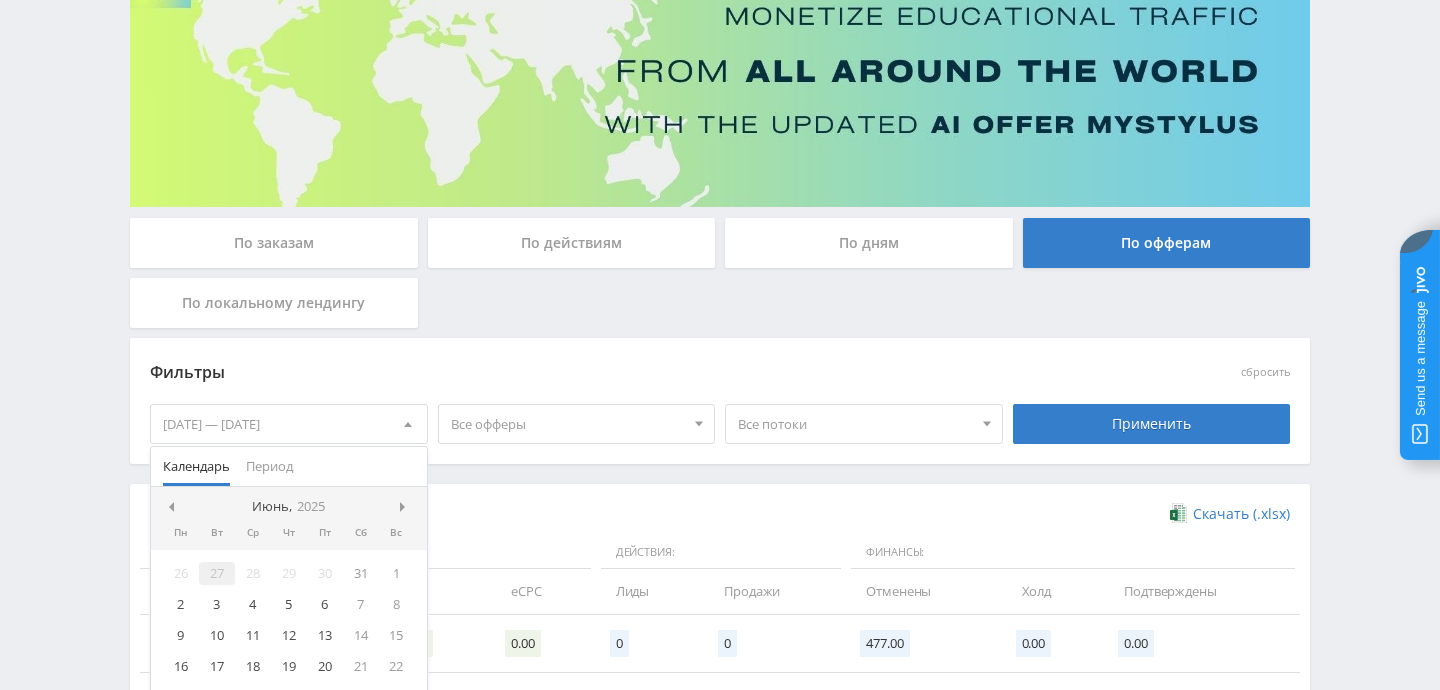 scroll, scrollTop: 203, scrollLeft: 0, axis: vertical 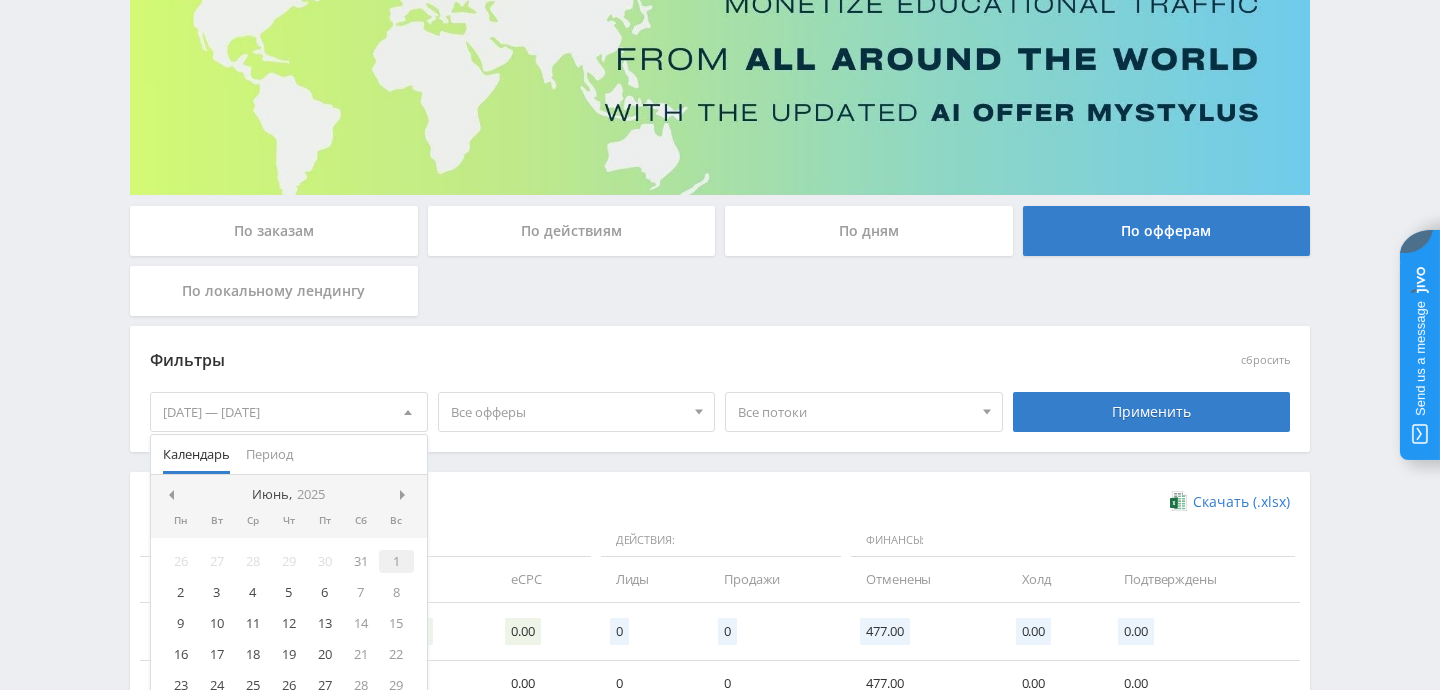 click on "1" at bounding box center (397, 561) 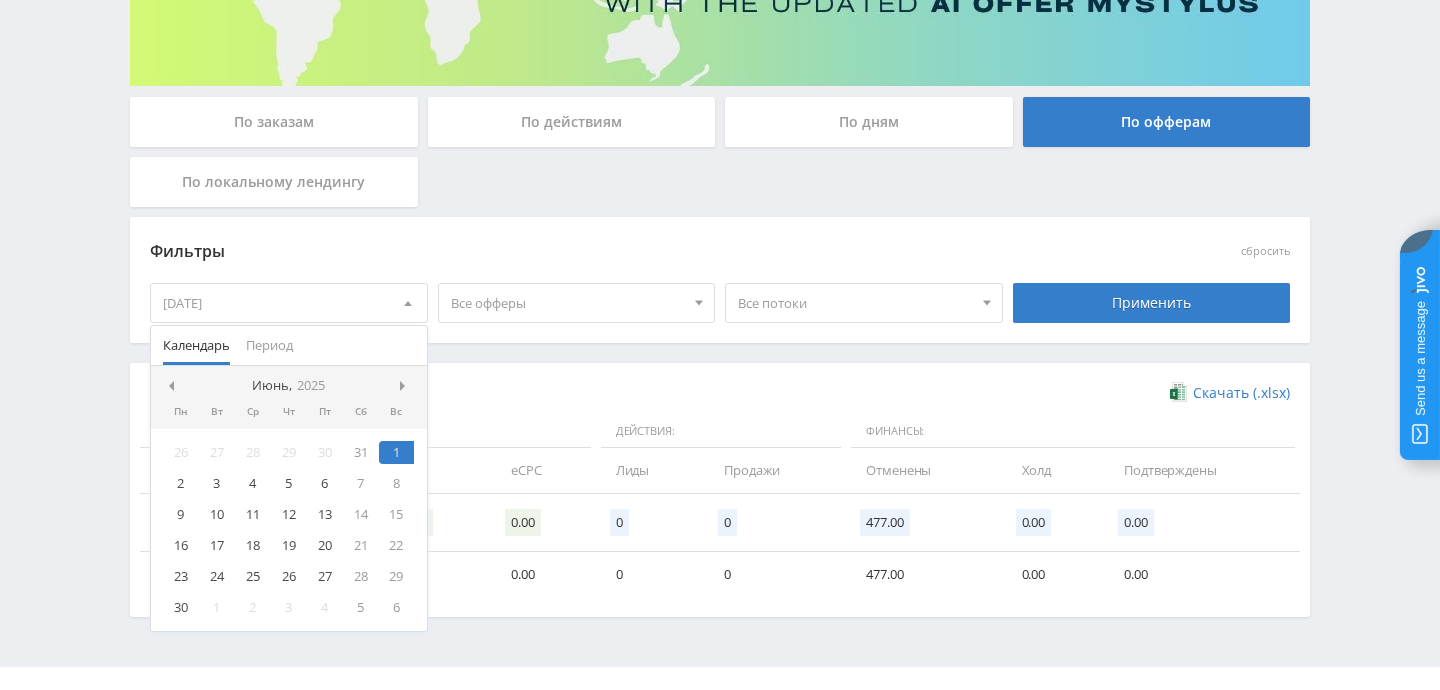 scroll, scrollTop: 349, scrollLeft: 0, axis: vertical 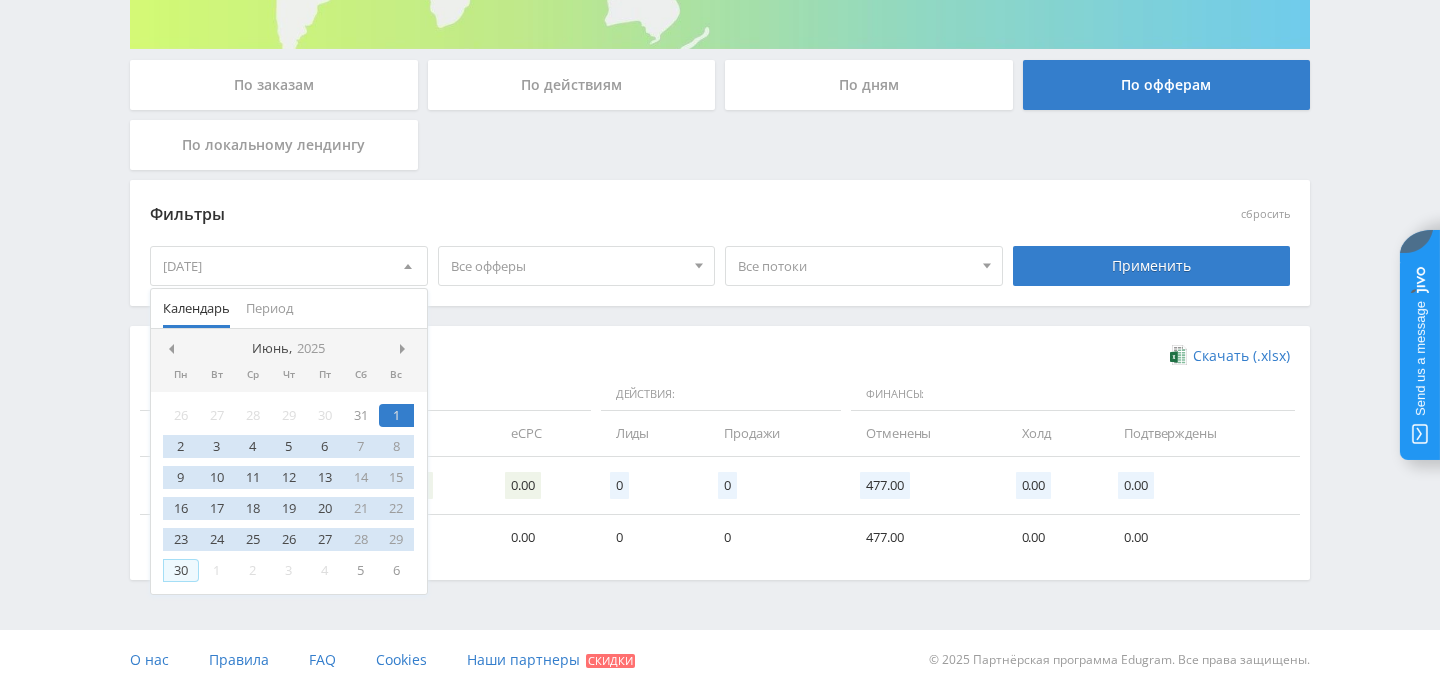 click on "30" at bounding box center (181, 570) 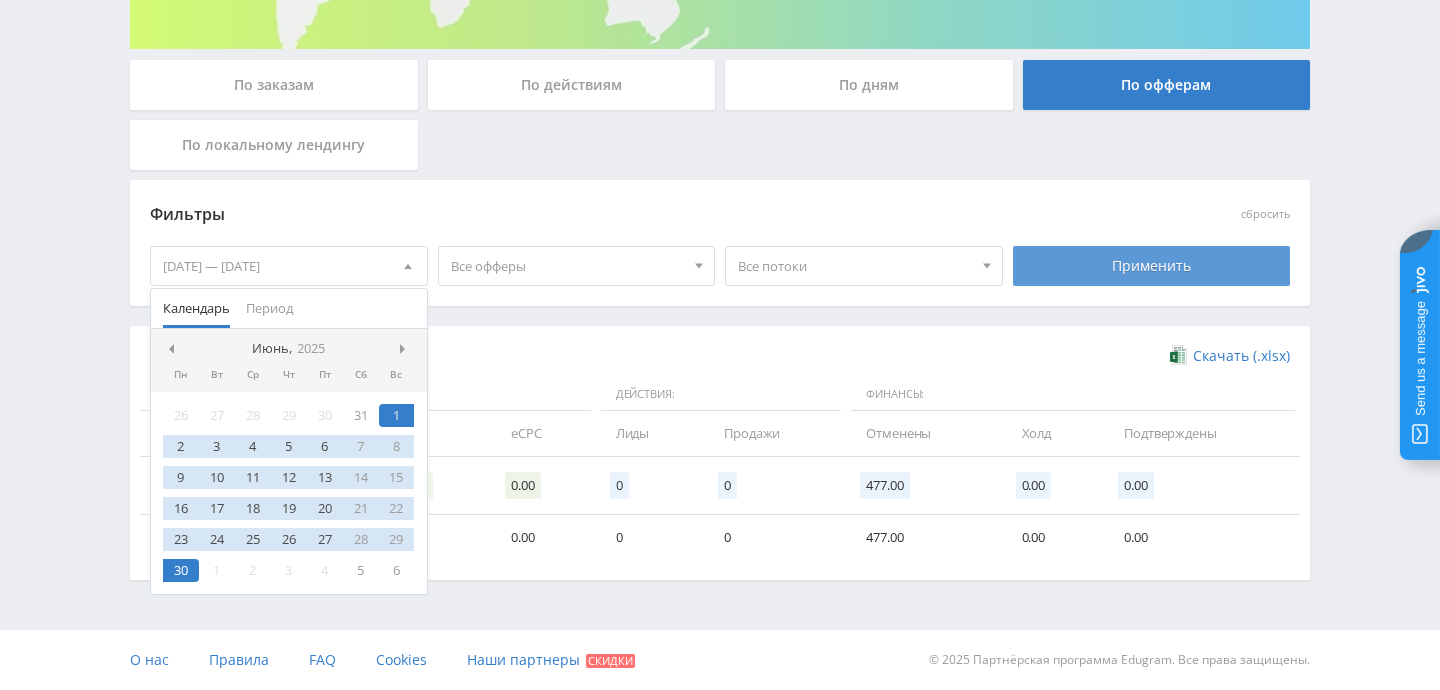 click on "Применить" at bounding box center [1152, 266] 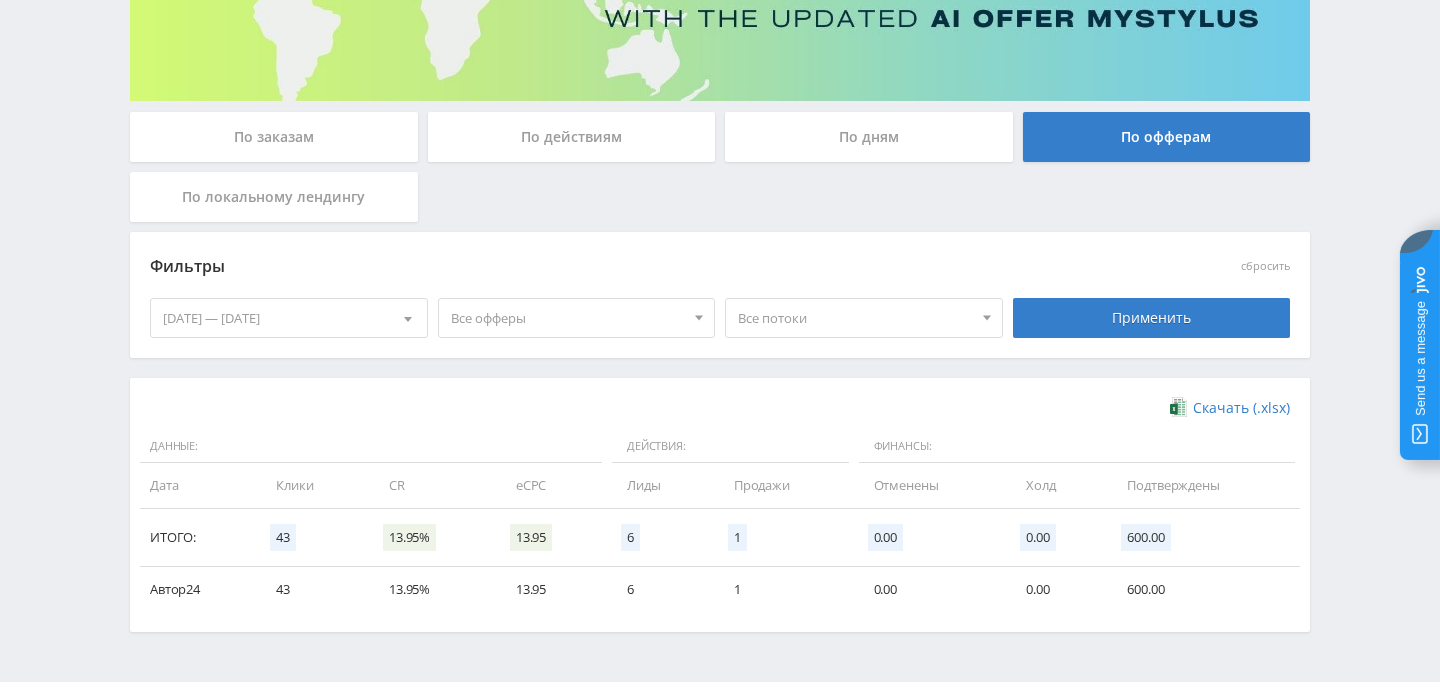 scroll, scrollTop: 0, scrollLeft: 0, axis: both 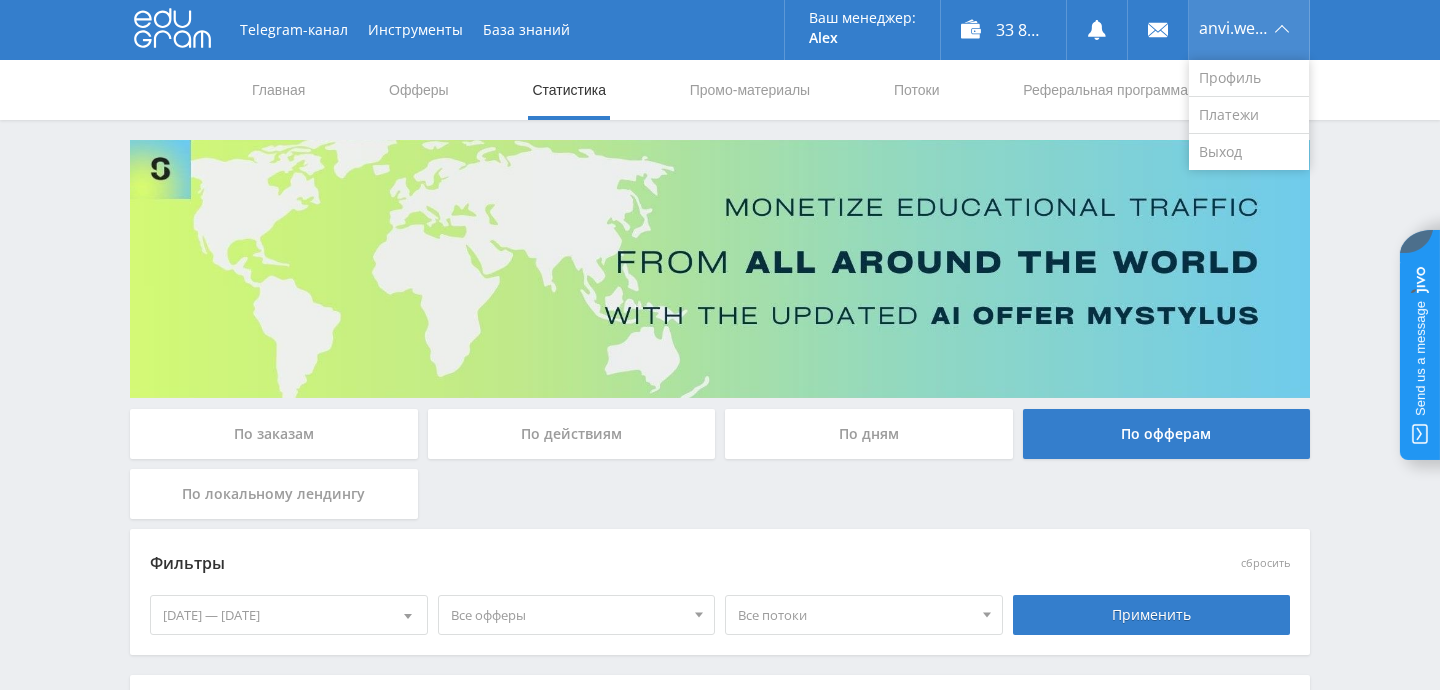 click on "anvi.webprojects57" at bounding box center (1249, 30) 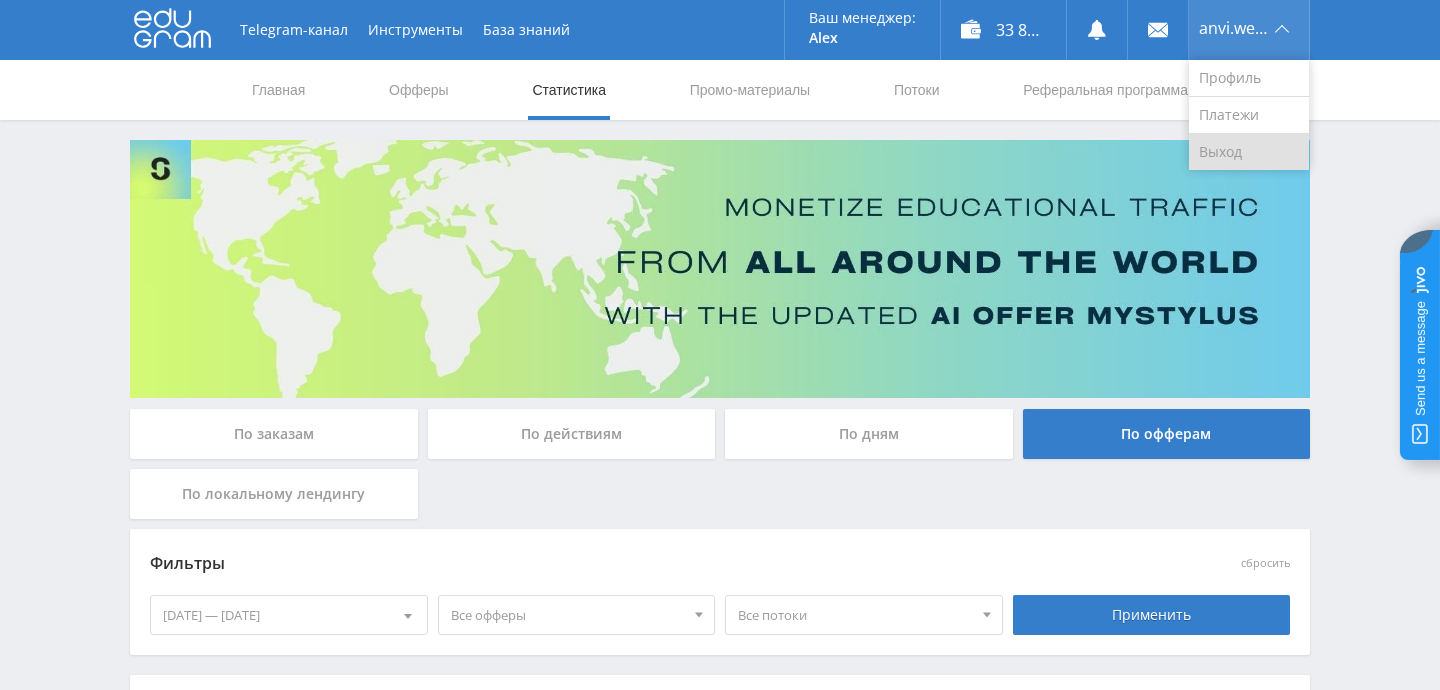 click on "Выход" at bounding box center (1249, 152) 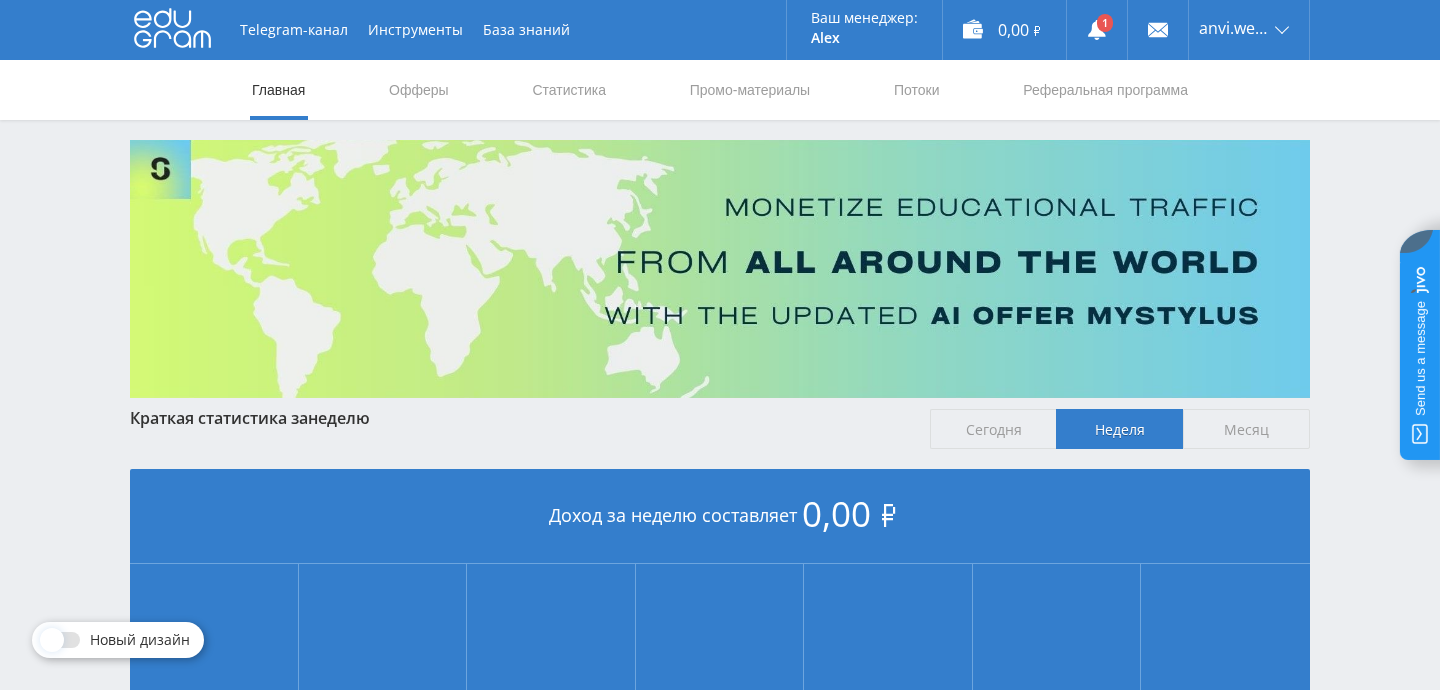 scroll, scrollTop: 0, scrollLeft: 0, axis: both 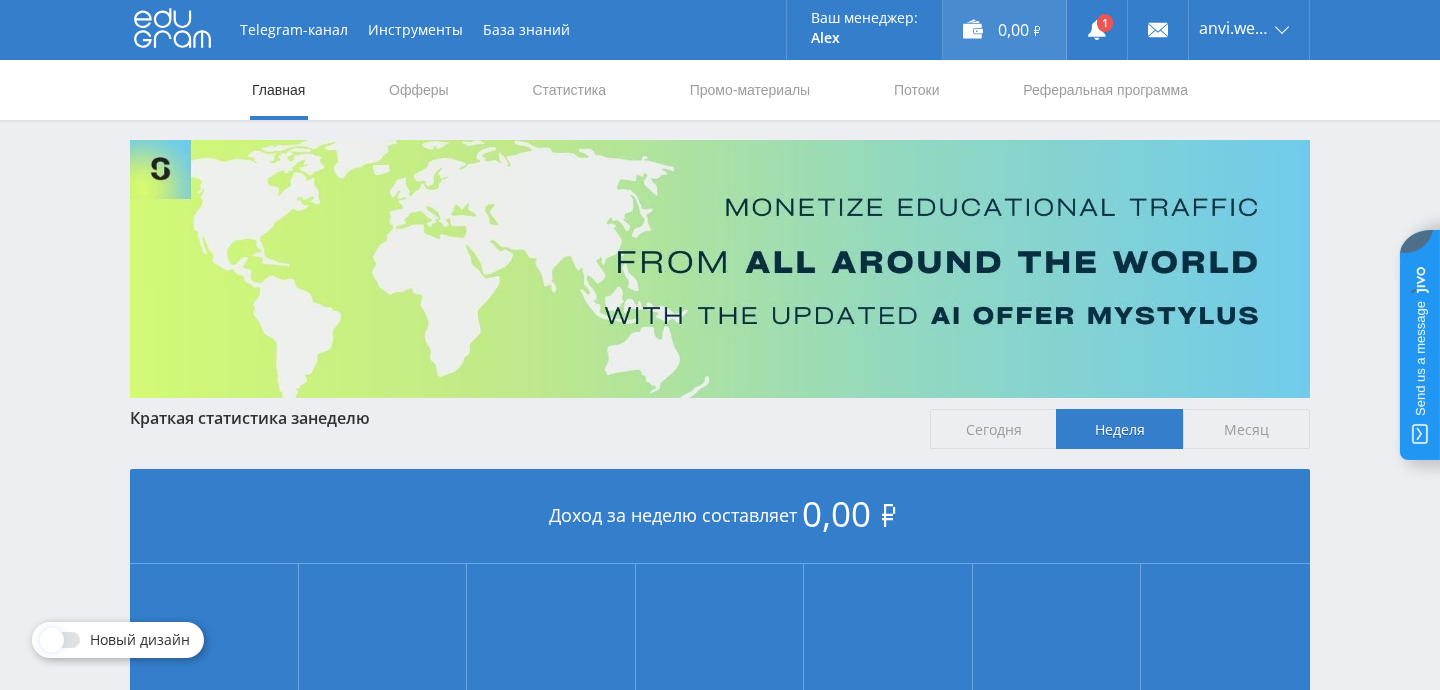 click on "0,00 ₽" at bounding box center [1004, 30] 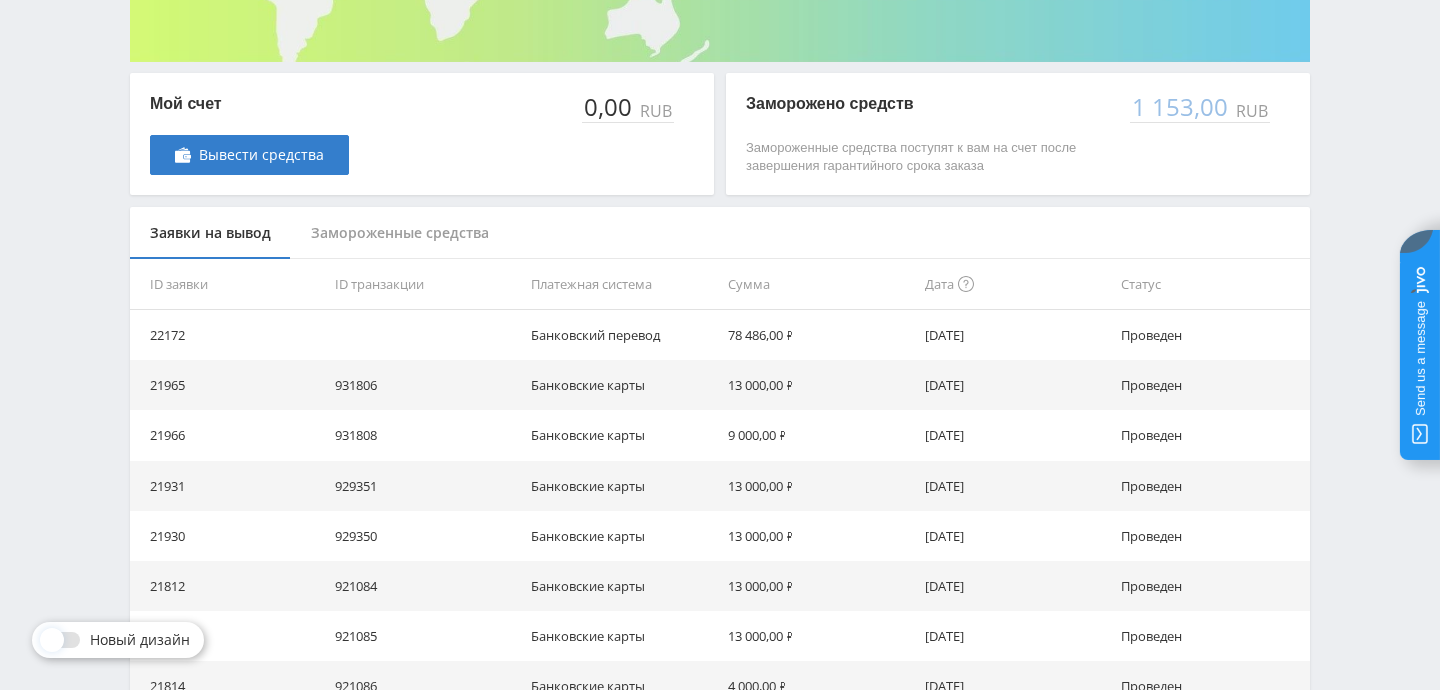 scroll, scrollTop: 0, scrollLeft: 0, axis: both 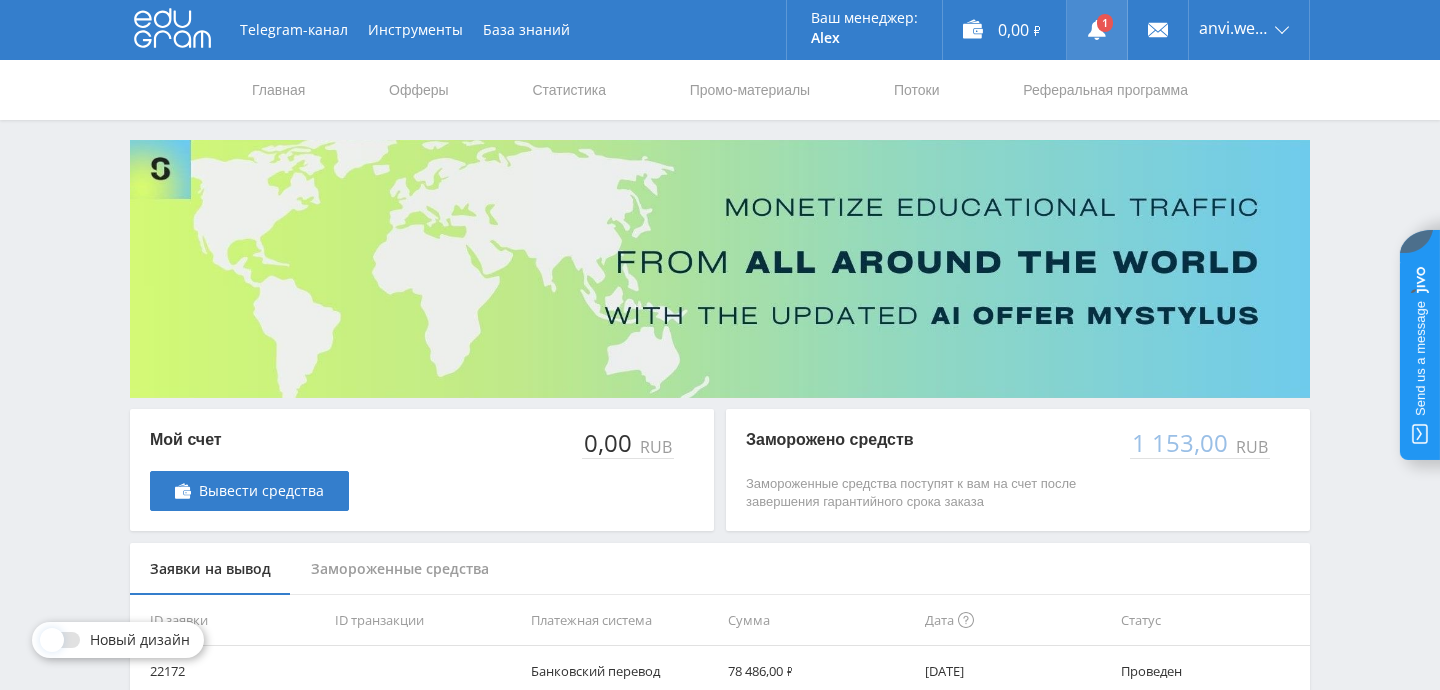 click at bounding box center [1097, 30] 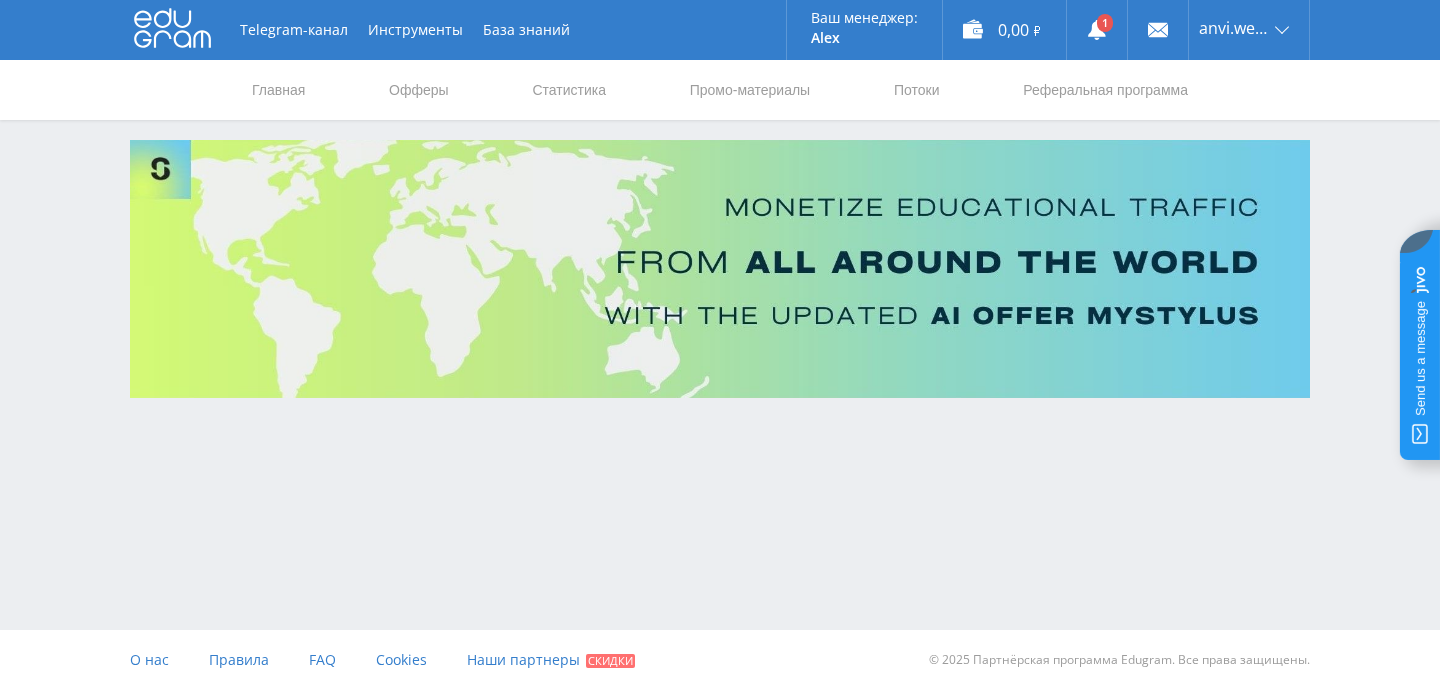 scroll, scrollTop: 0, scrollLeft: 0, axis: both 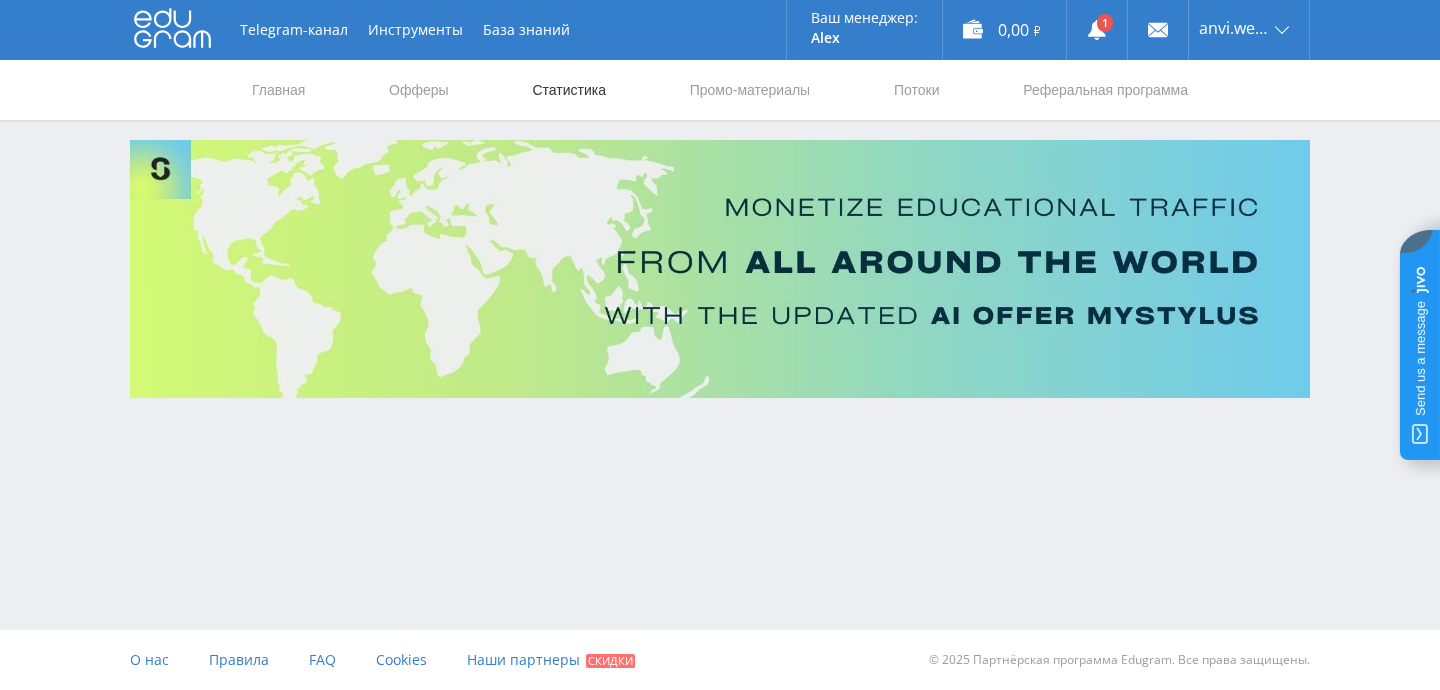 click on "Статистика" at bounding box center (569, 90) 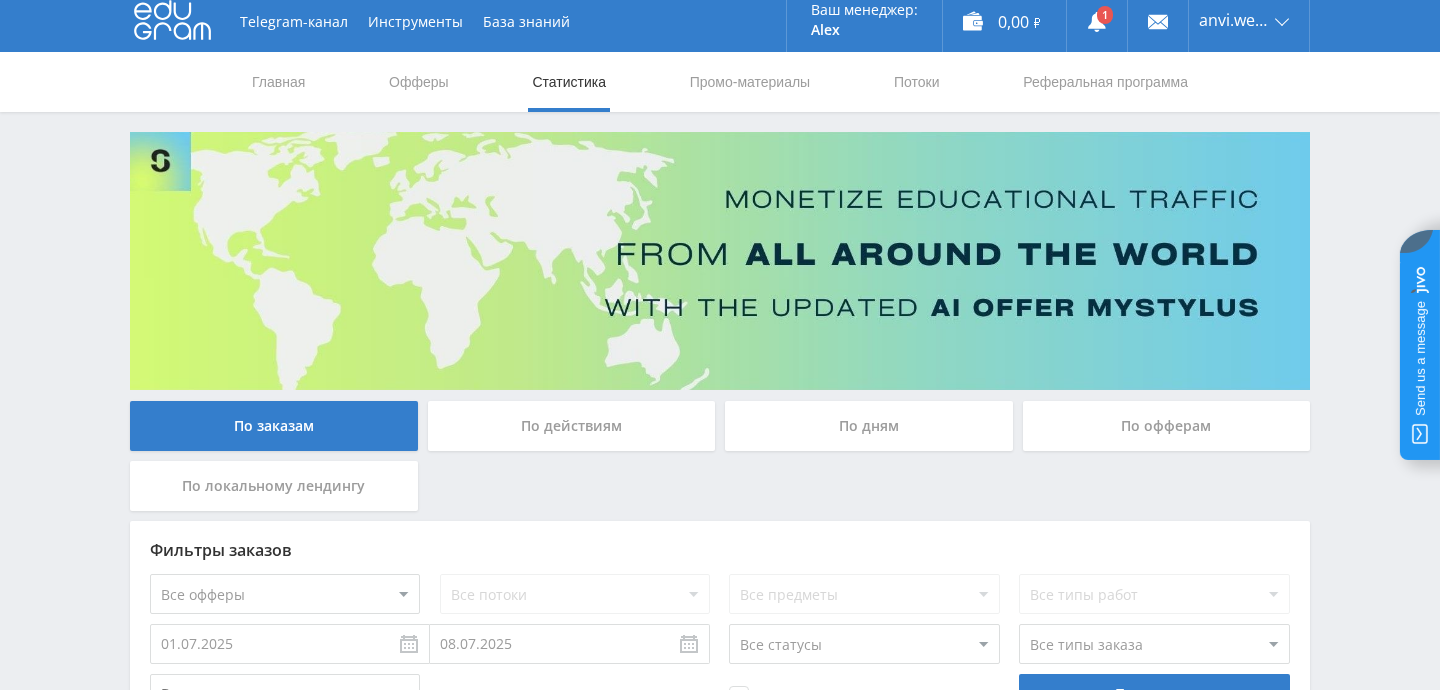 scroll, scrollTop: 0, scrollLeft: 0, axis: both 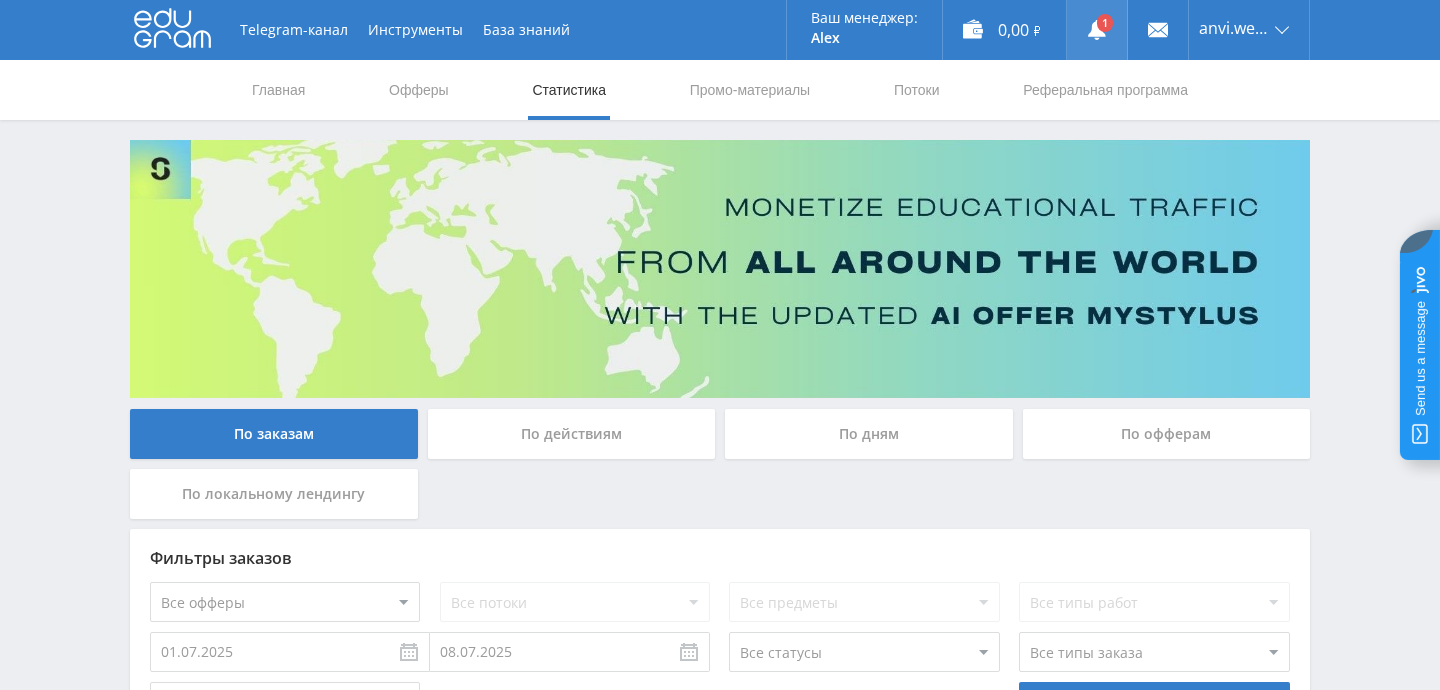 click at bounding box center (1097, 30) 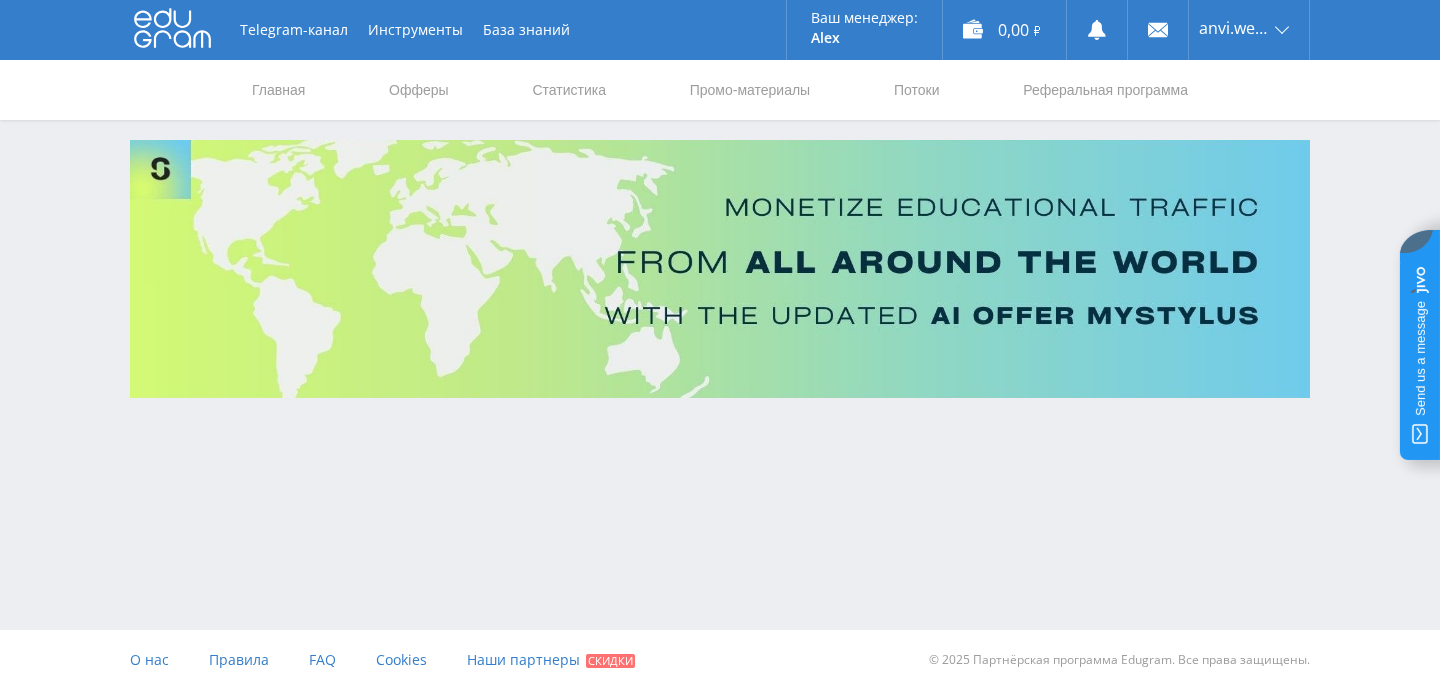 scroll, scrollTop: 0, scrollLeft: 0, axis: both 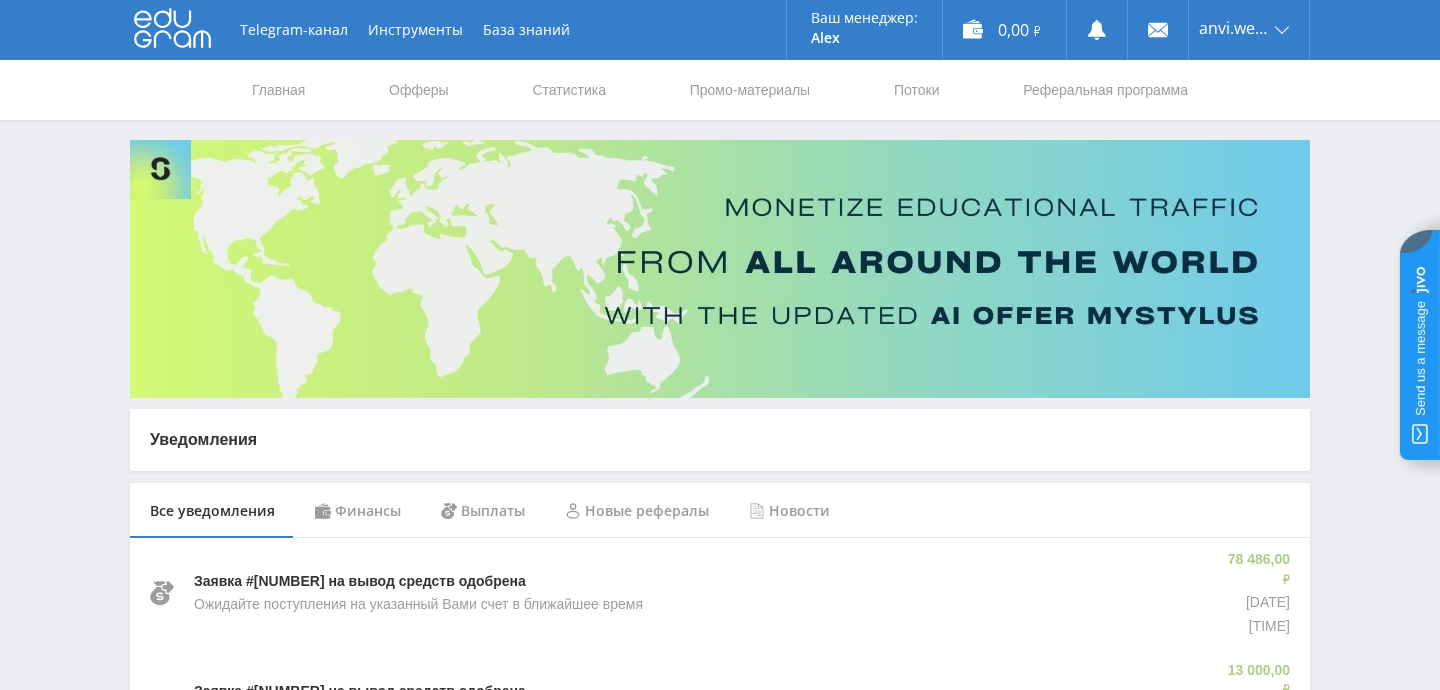 click on "Заявка #[NUMBER] на вывод средств одобрена Ожидайте поступления на указанный Вами счет в ближайшее время" at bounding box center (700, 593) 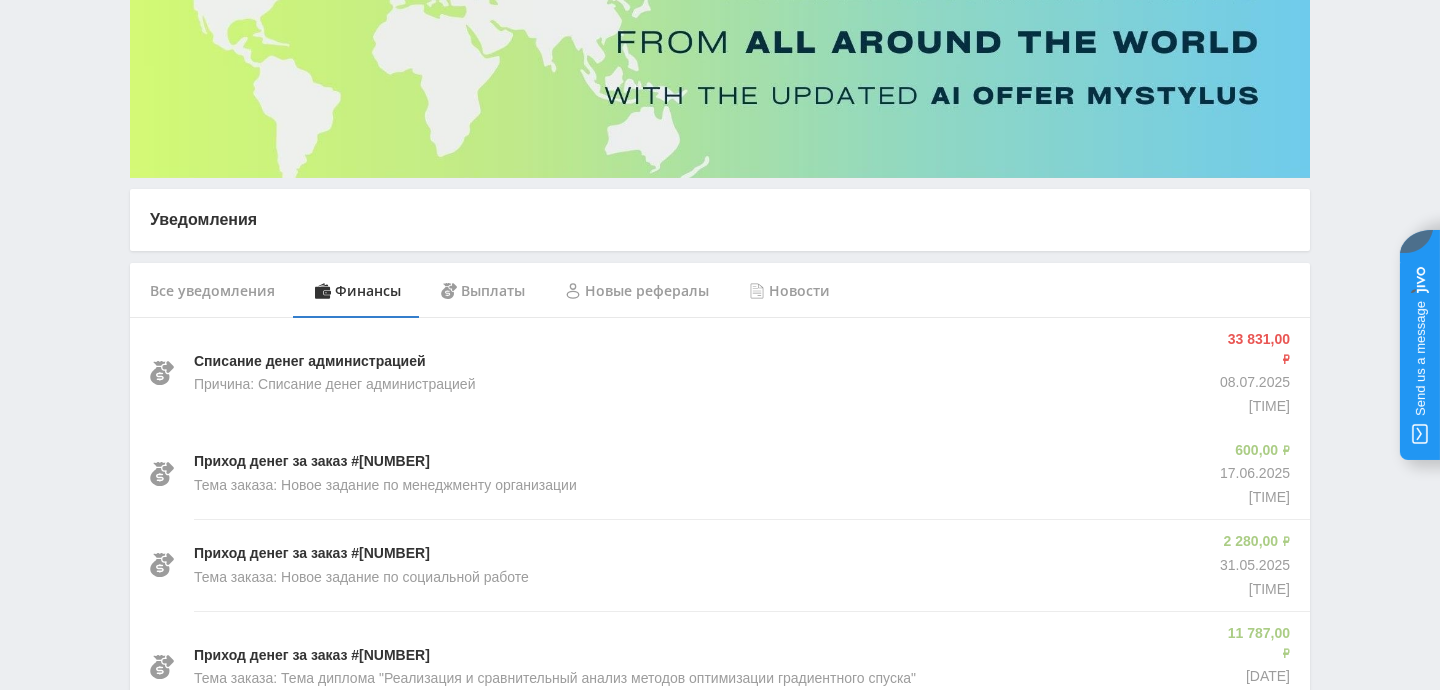 scroll, scrollTop: 221, scrollLeft: 0, axis: vertical 